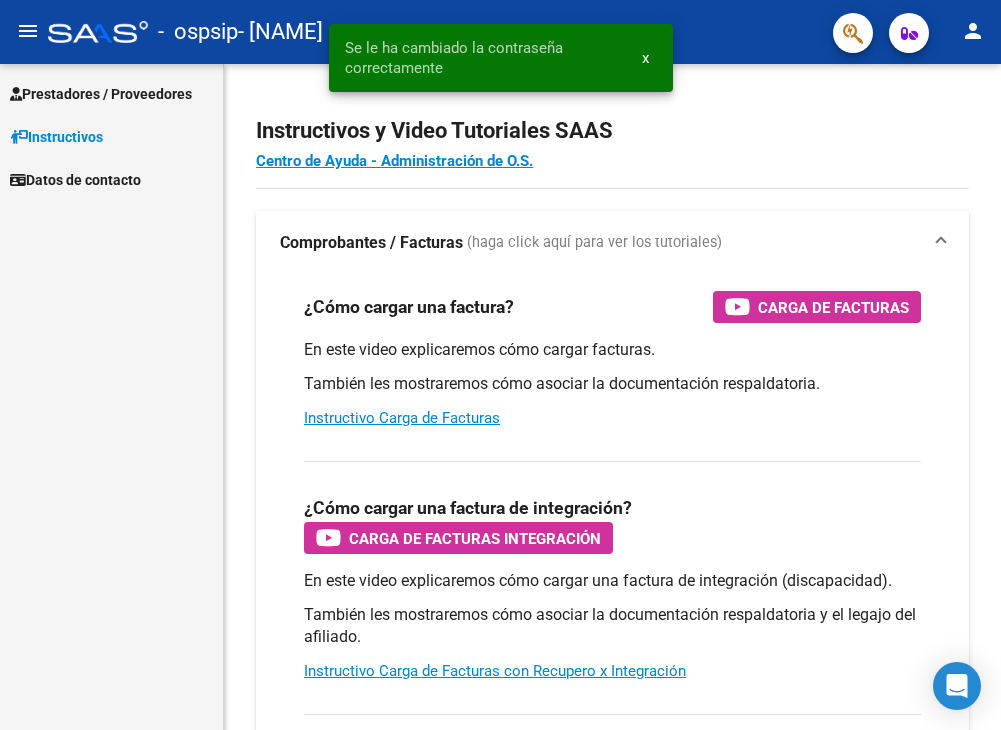 scroll, scrollTop: 0, scrollLeft: 0, axis: both 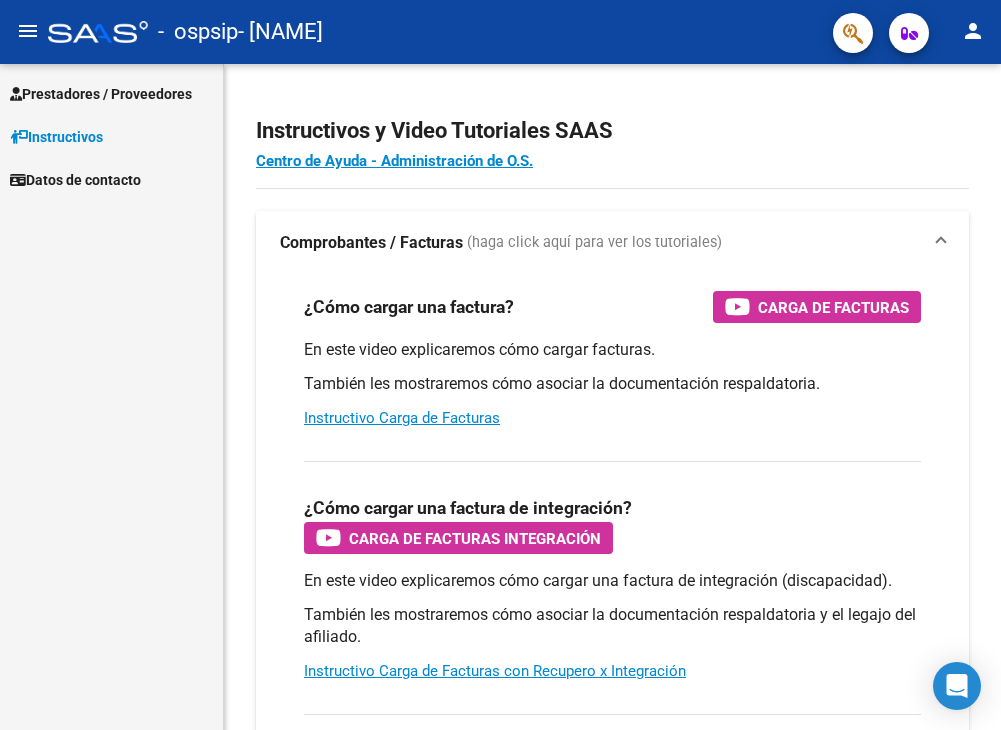 click on "menu" 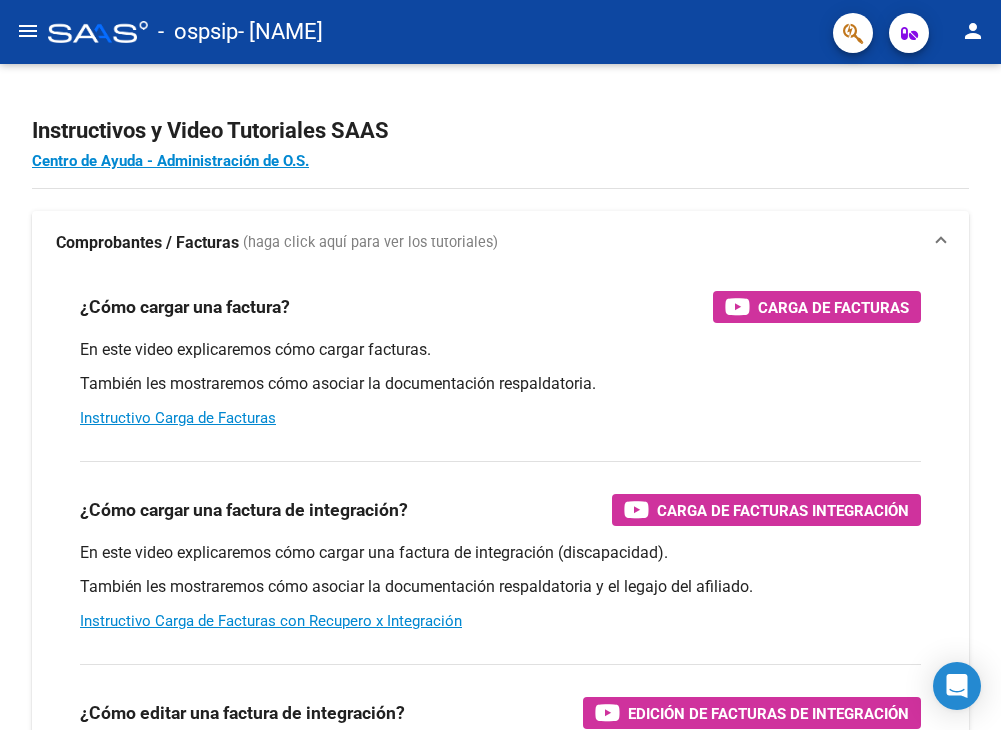 click on "person" 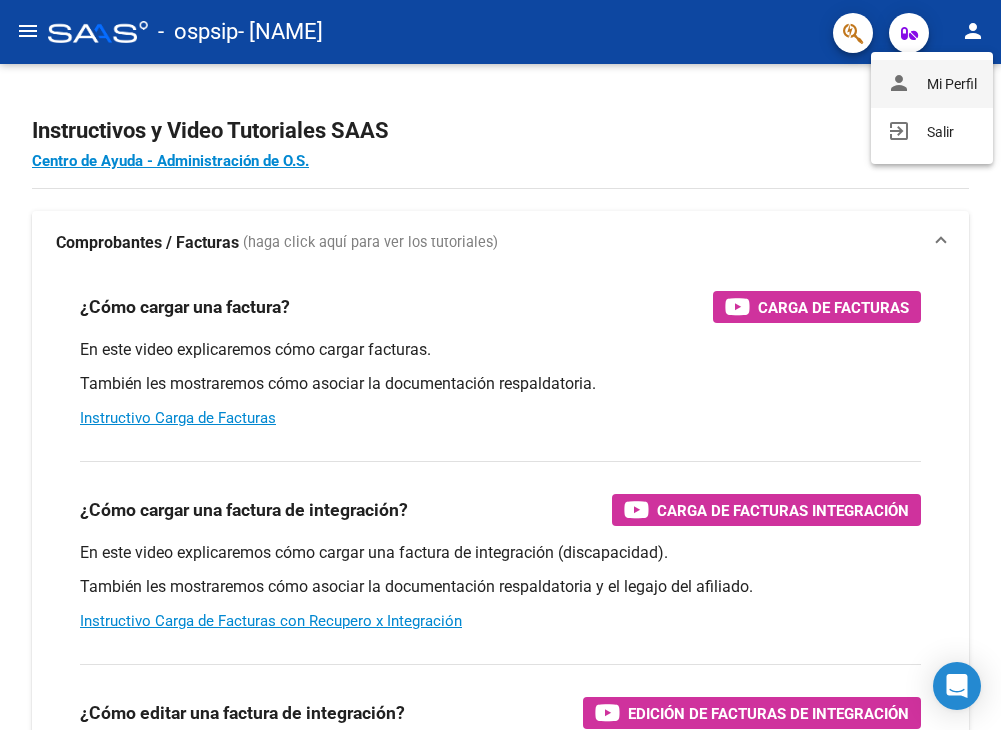 click on "person  Mi Perfil" at bounding box center (932, 84) 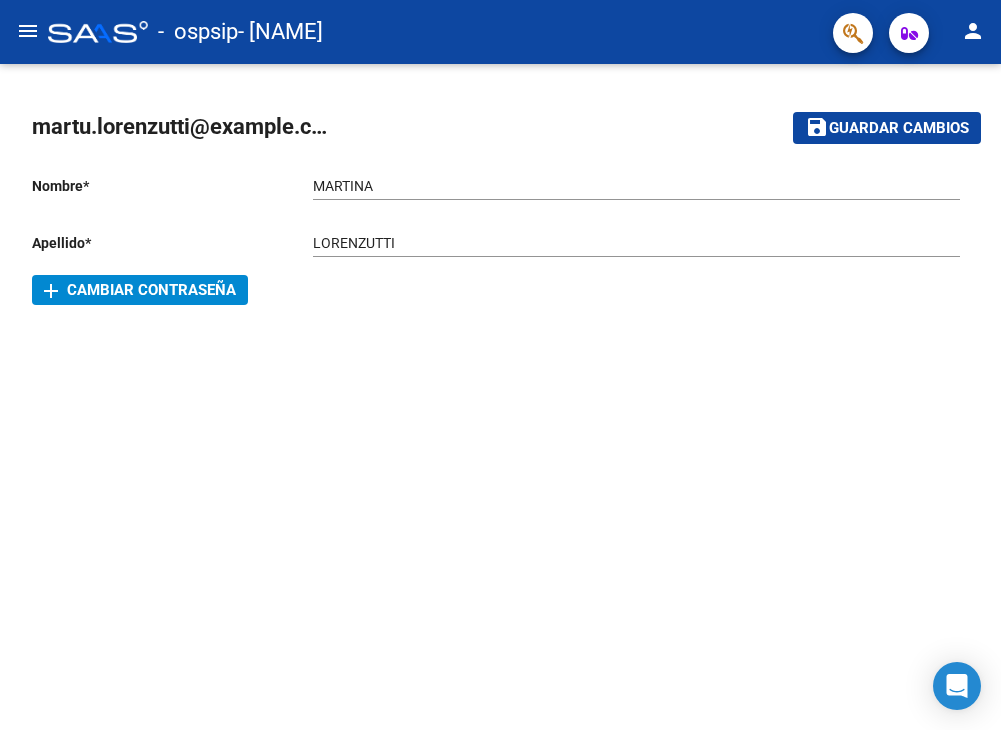 click 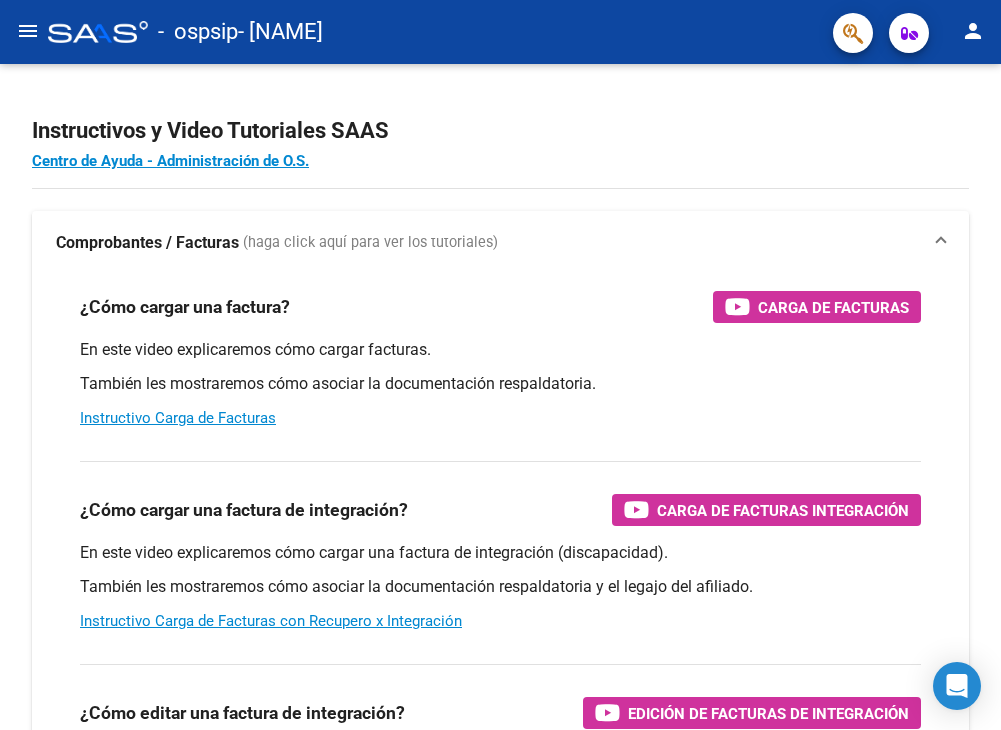 click on "menu" 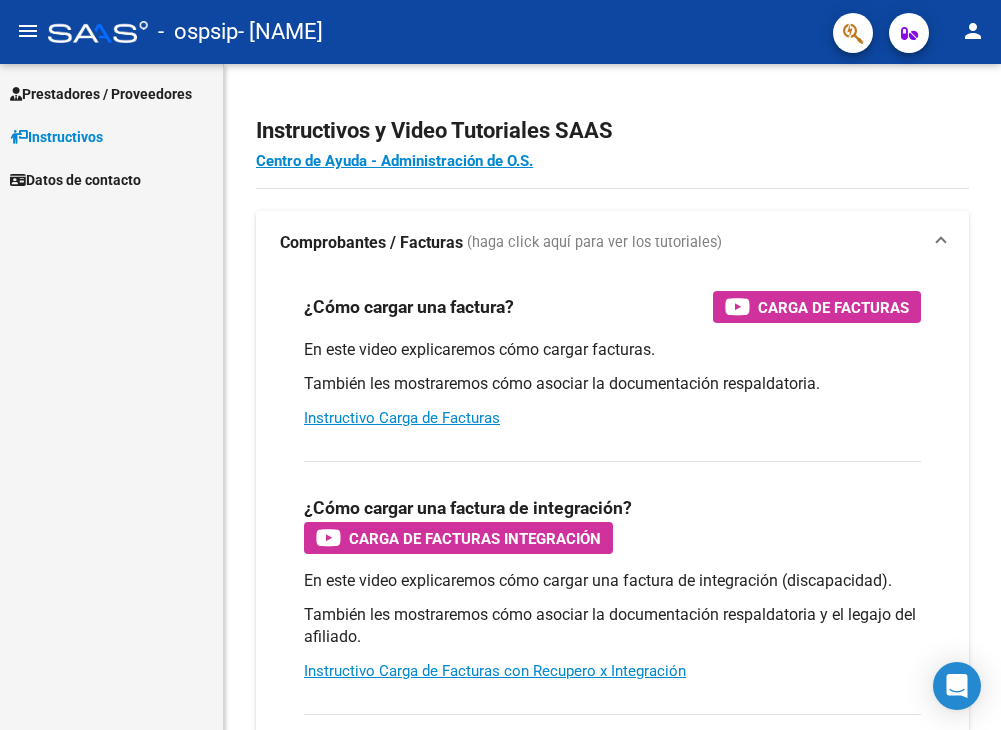 click on "Prestadores / Proveedores" at bounding box center [101, 94] 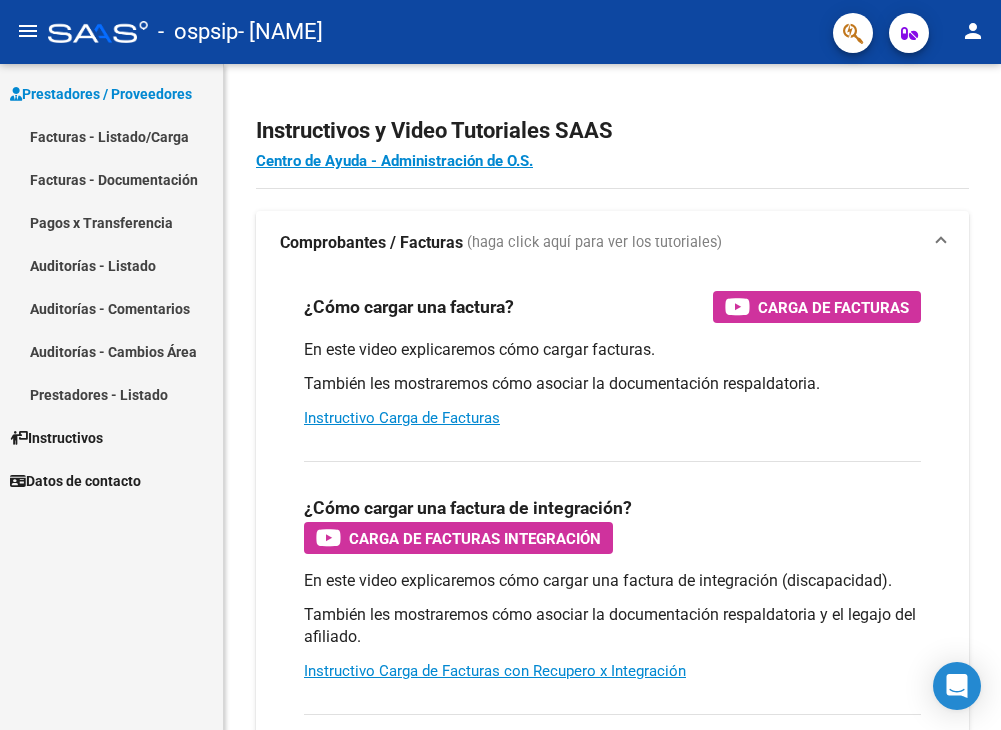 click on "Facturas - Listado/Carga" at bounding box center [111, 136] 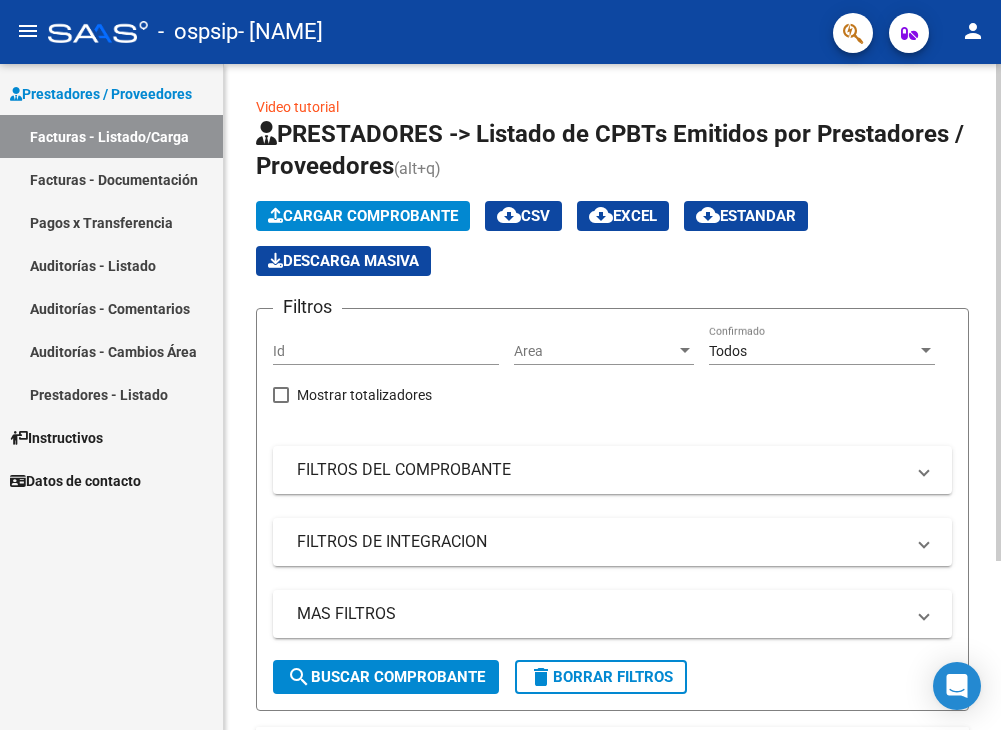 click on "Cargar Comprobante" 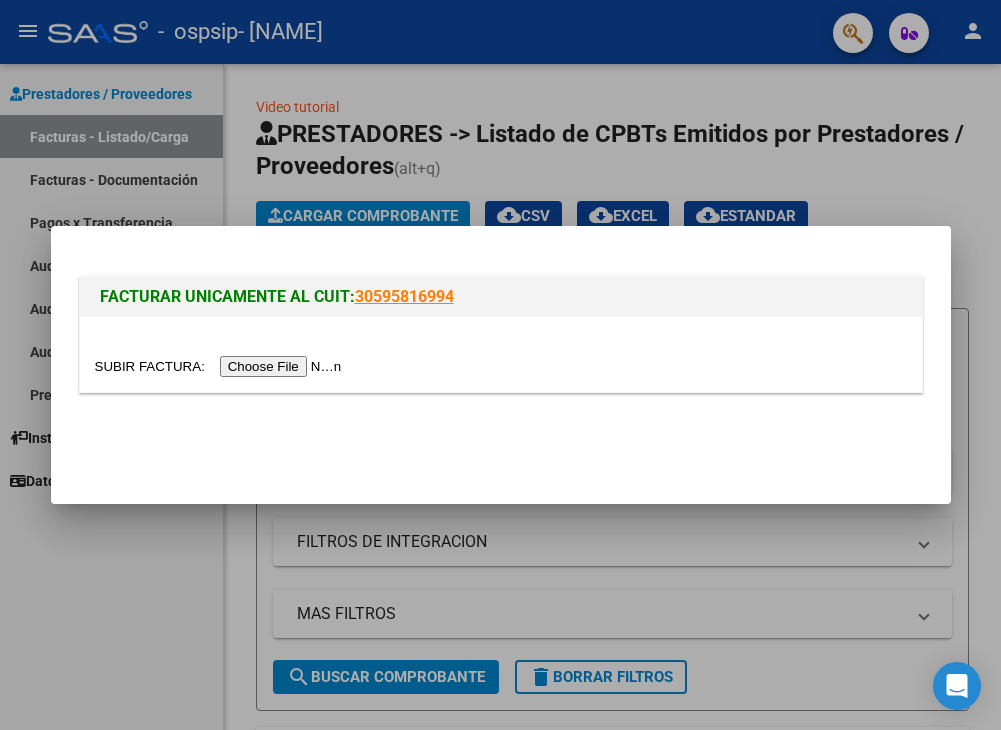 click at bounding box center (221, 366) 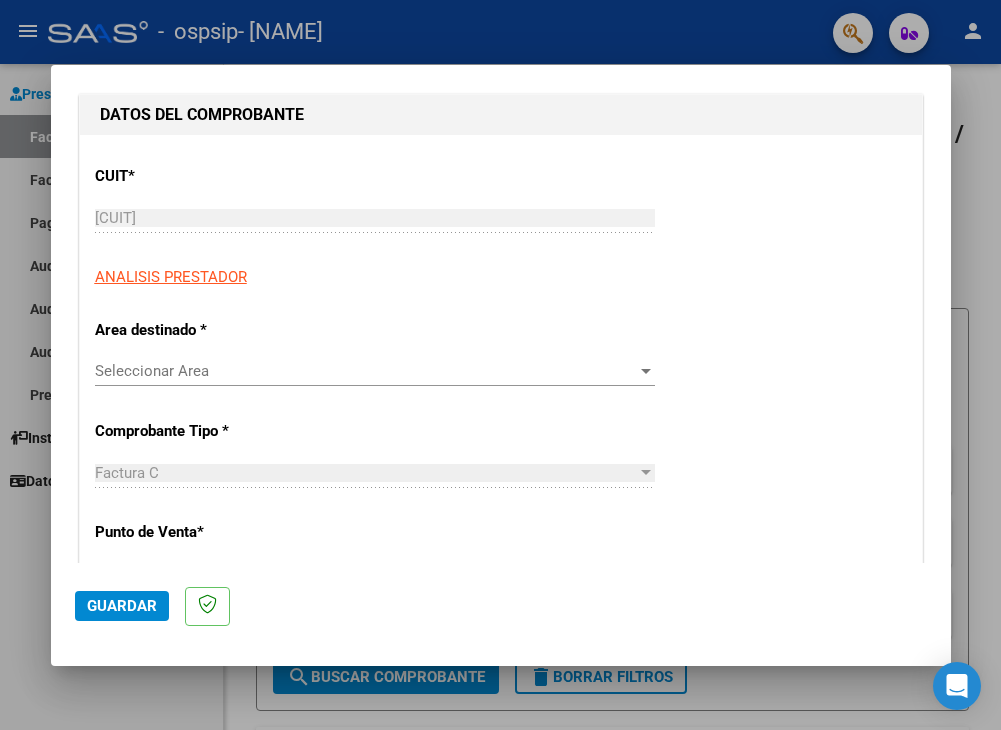 scroll, scrollTop: 220, scrollLeft: 0, axis: vertical 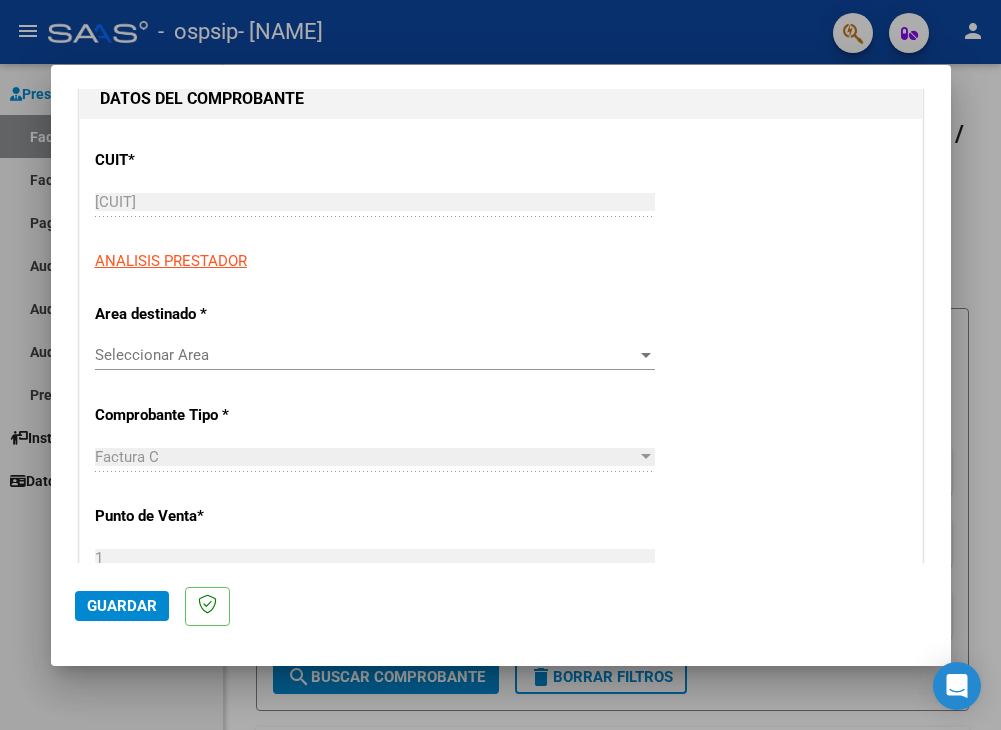 click on "Seleccionar Area Seleccionar Area" at bounding box center [375, 355] 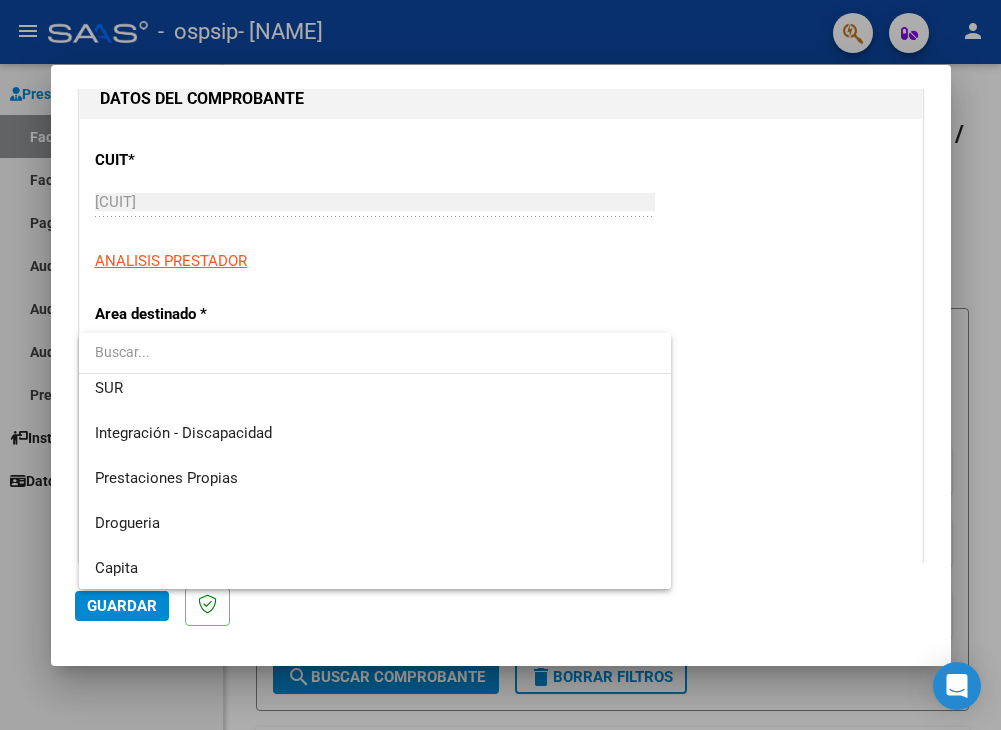 scroll, scrollTop: 103, scrollLeft: 0, axis: vertical 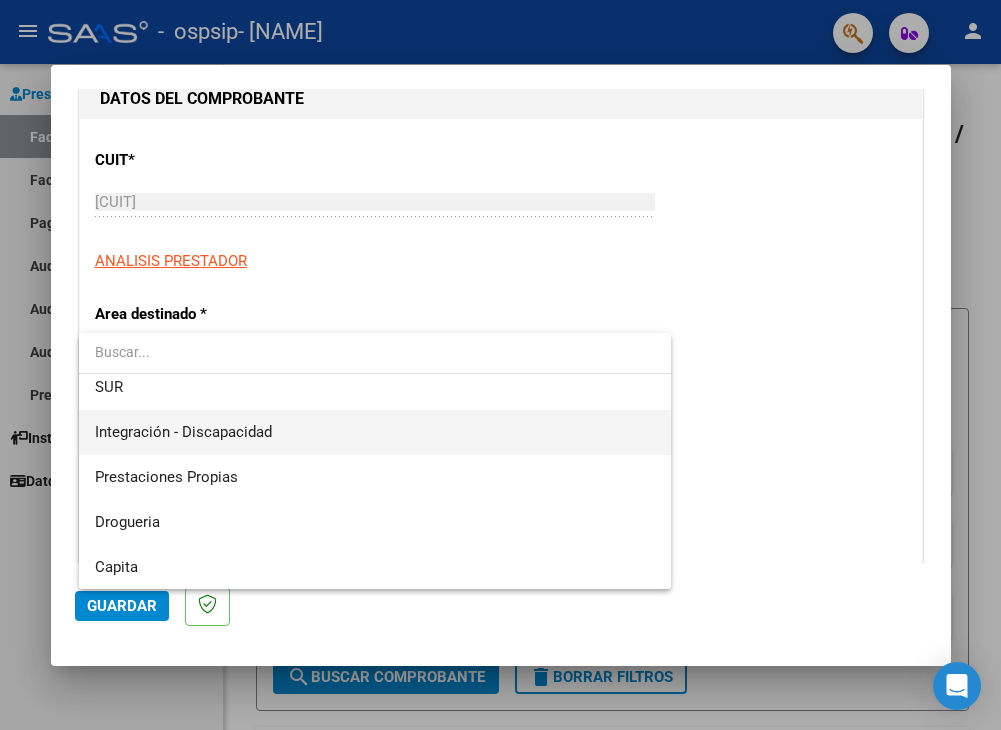 click on "Integración - Discapacidad" at bounding box center [375, 432] 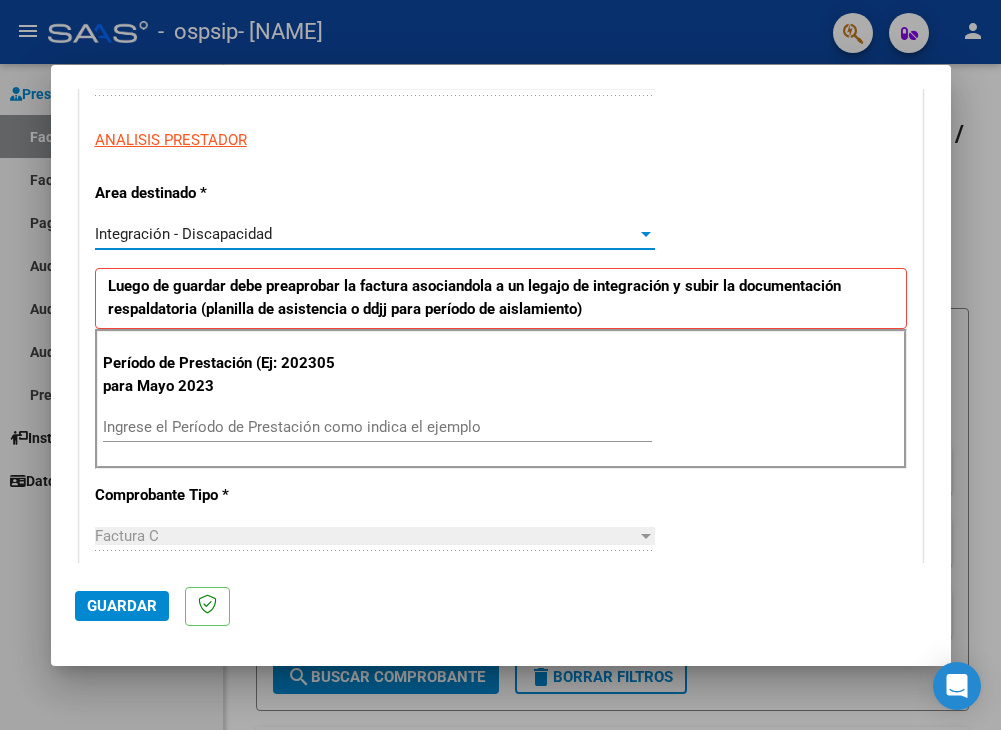 scroll, scrollTop: 347, scrollLeft: 0, axis: vertical 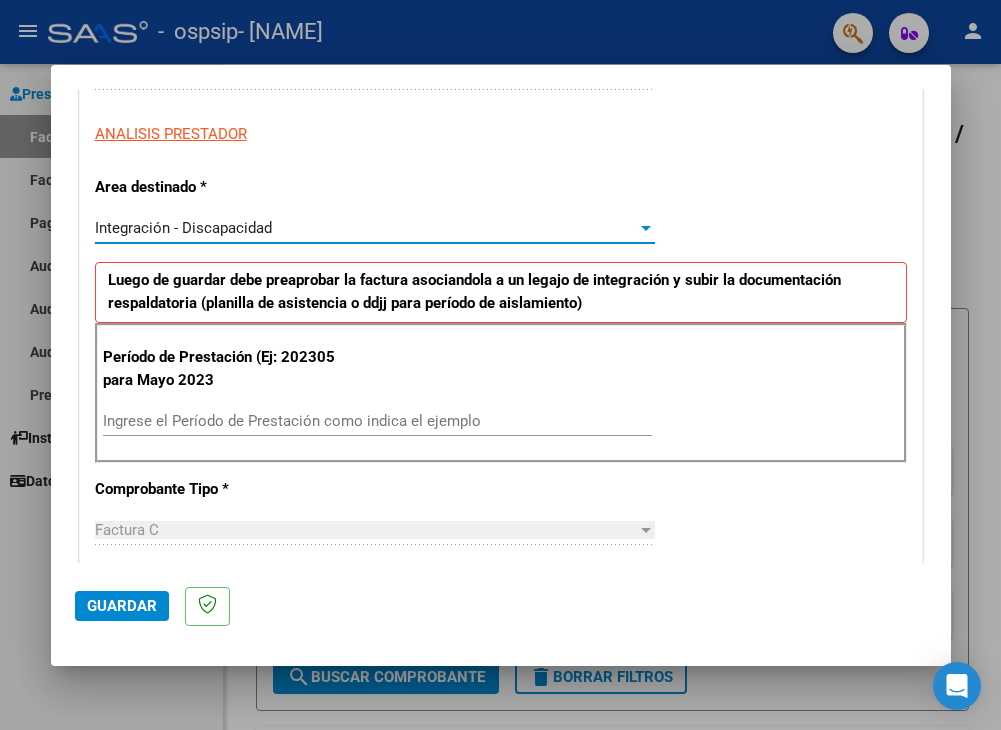 click on "Ingrese el Período de Prestación como indica el ejemplo" at bounding box center [377, 421] 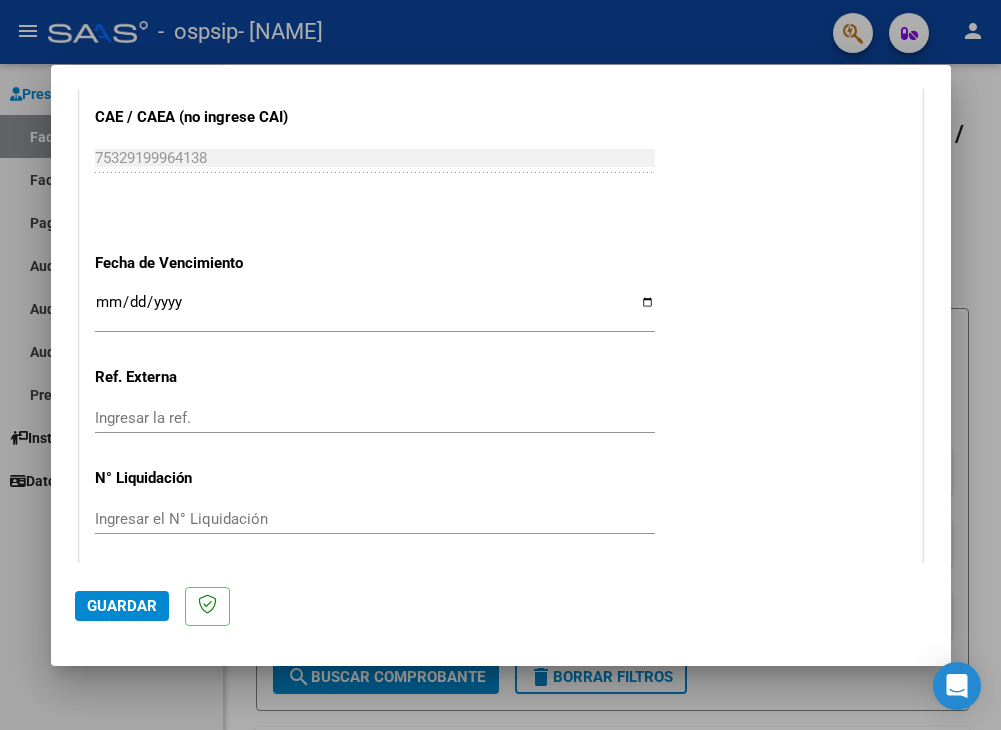 scroll, scrollTop: 1241, scrollLeft: 0, axis: vertical 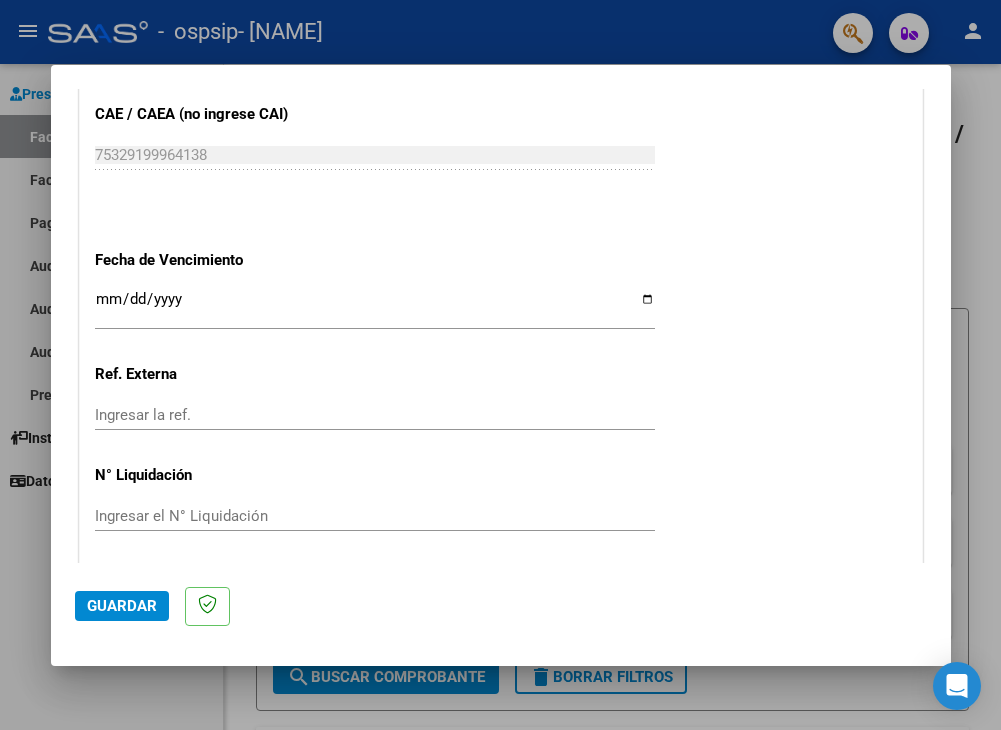 type on "202507" 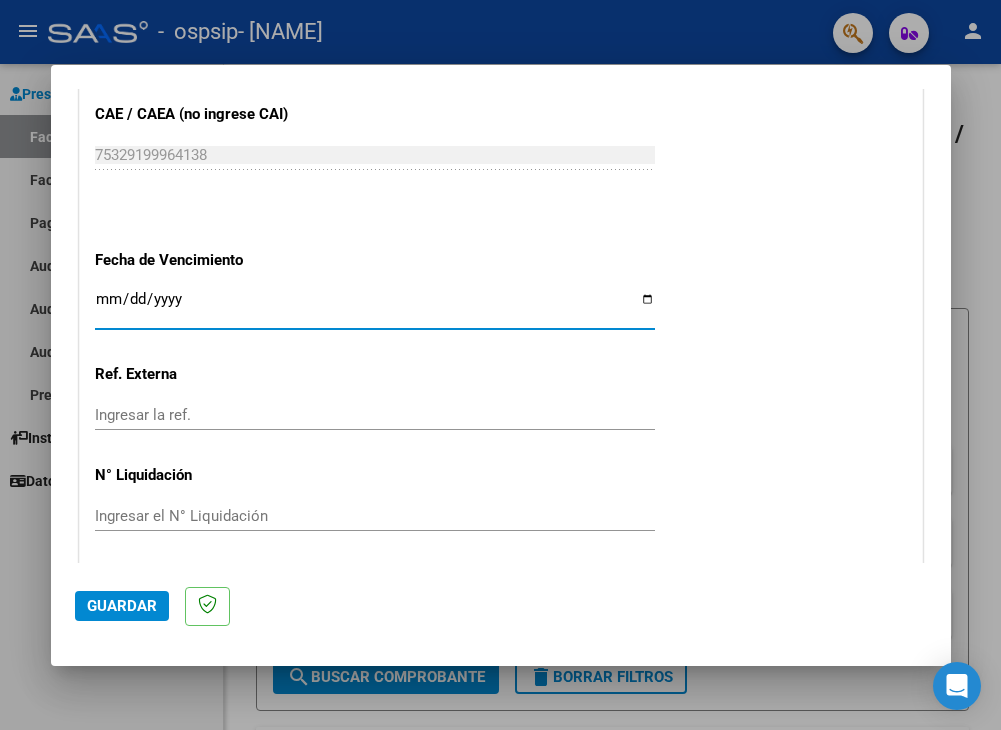 click on "Ingresar la fecha" at bounding box center [375, 307] 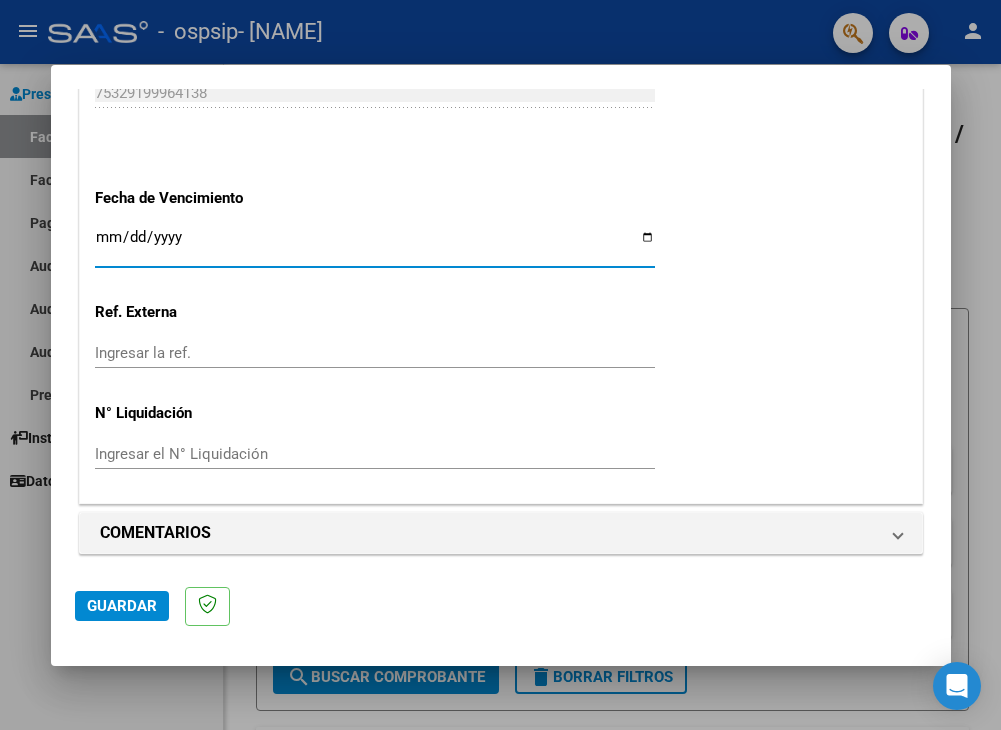 scroll, scrollTop: 1305, scrollLeft: 0, axis: vertical 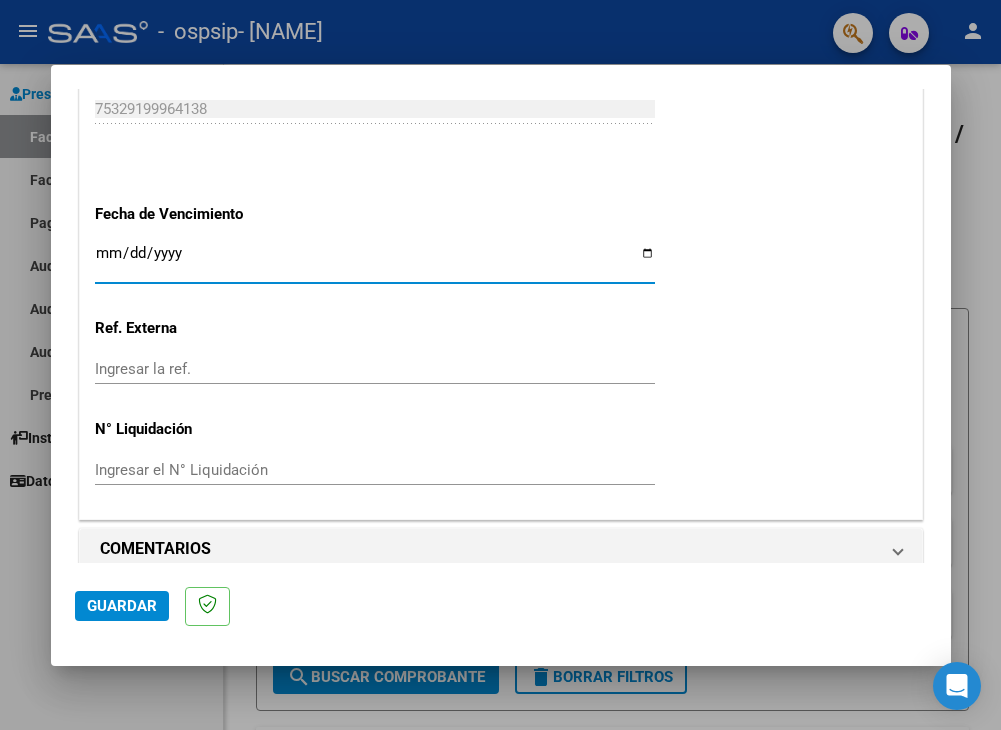 click on "Ingresar la fecha" at bounding box center (375, 261) 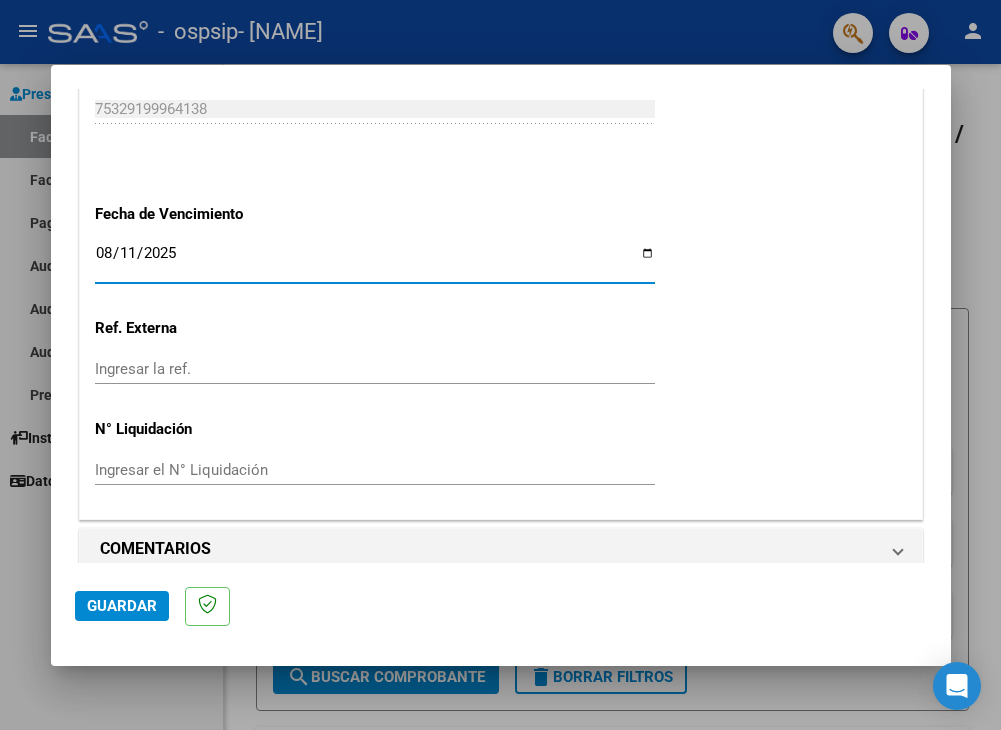 click on "Ingresar la ref." at bounding box center [375, 369] 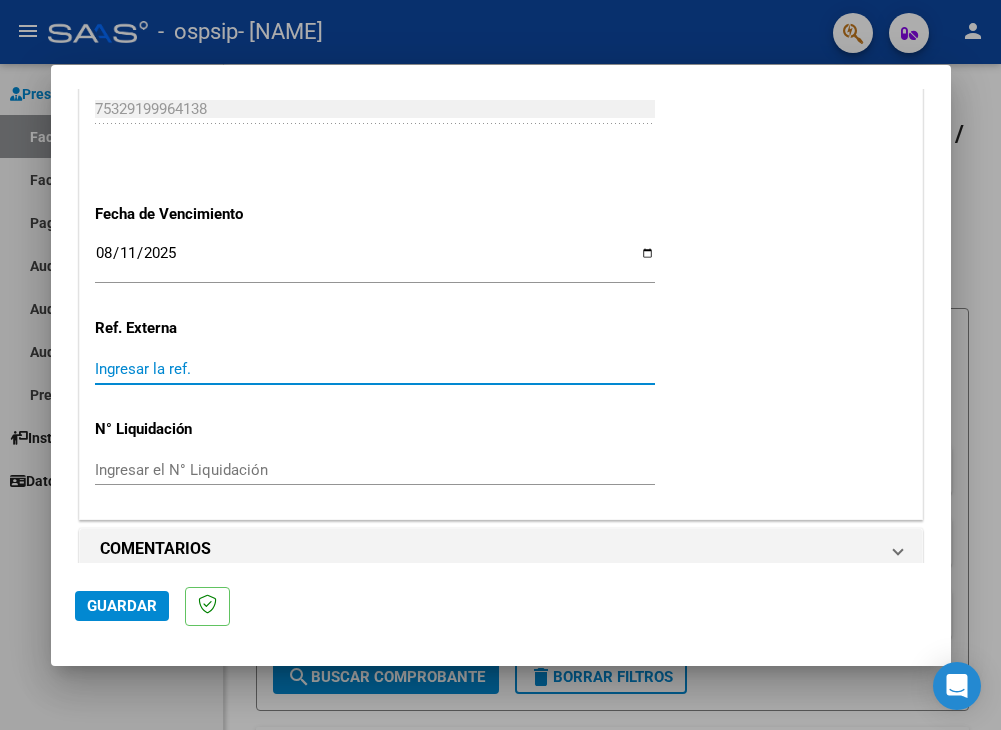 scroll, scrollTop: 1305, scrollLeft: 0, axis: vertical 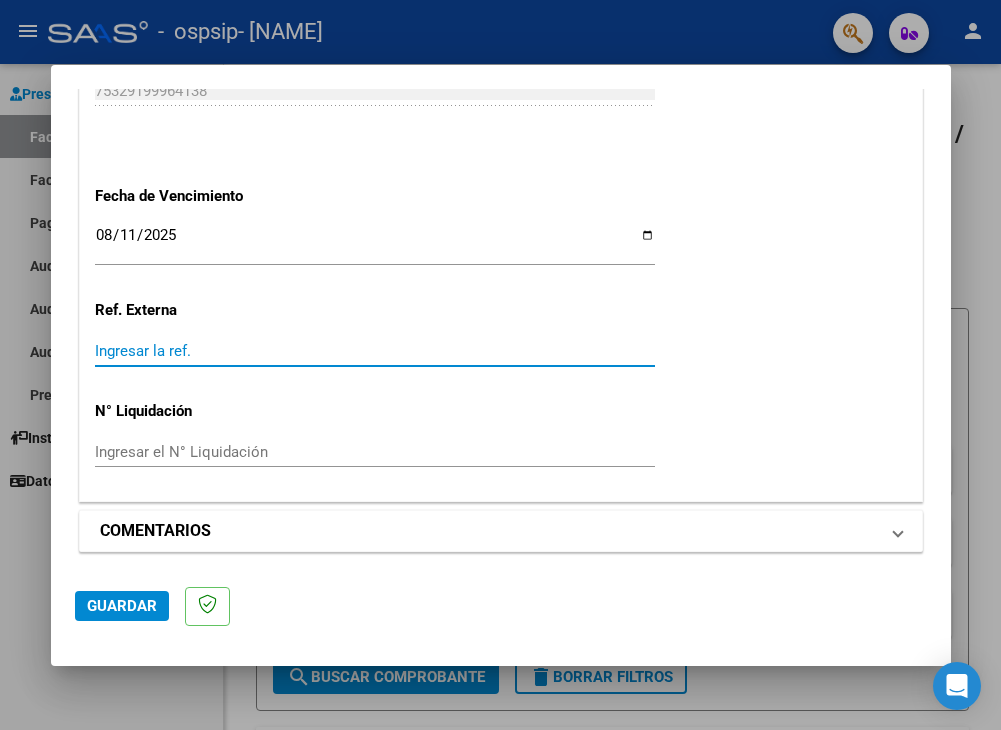 click on "COMENTARIOS" at bounding box center [501, 531] 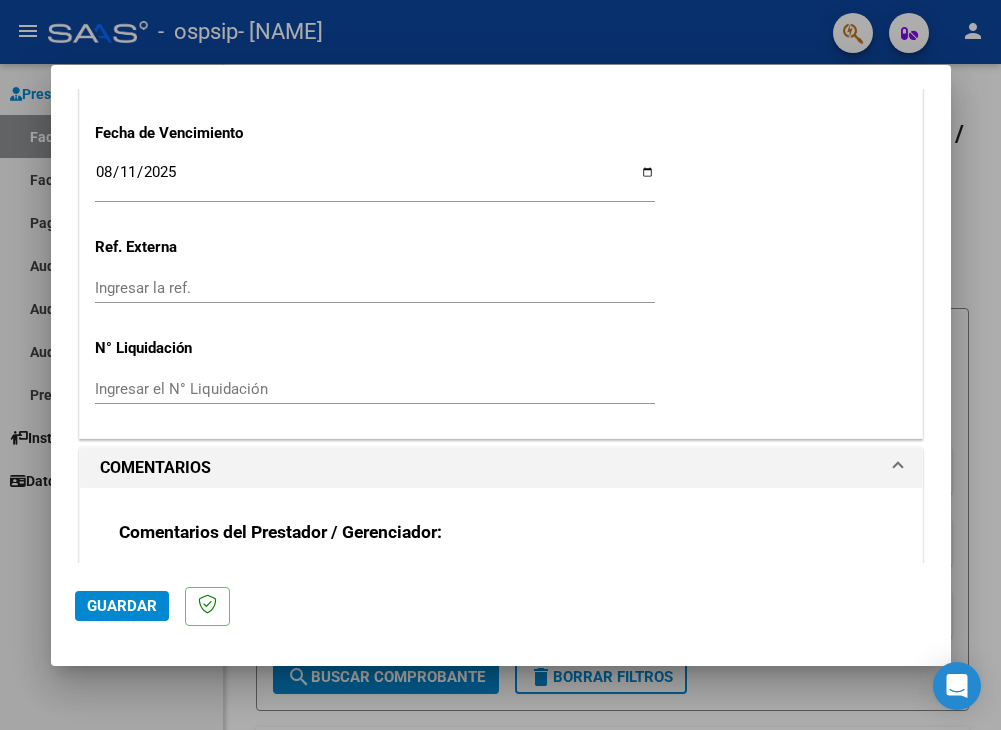 scroll, scrollTop: 1363, scrollLeft: 0, axis: vertical 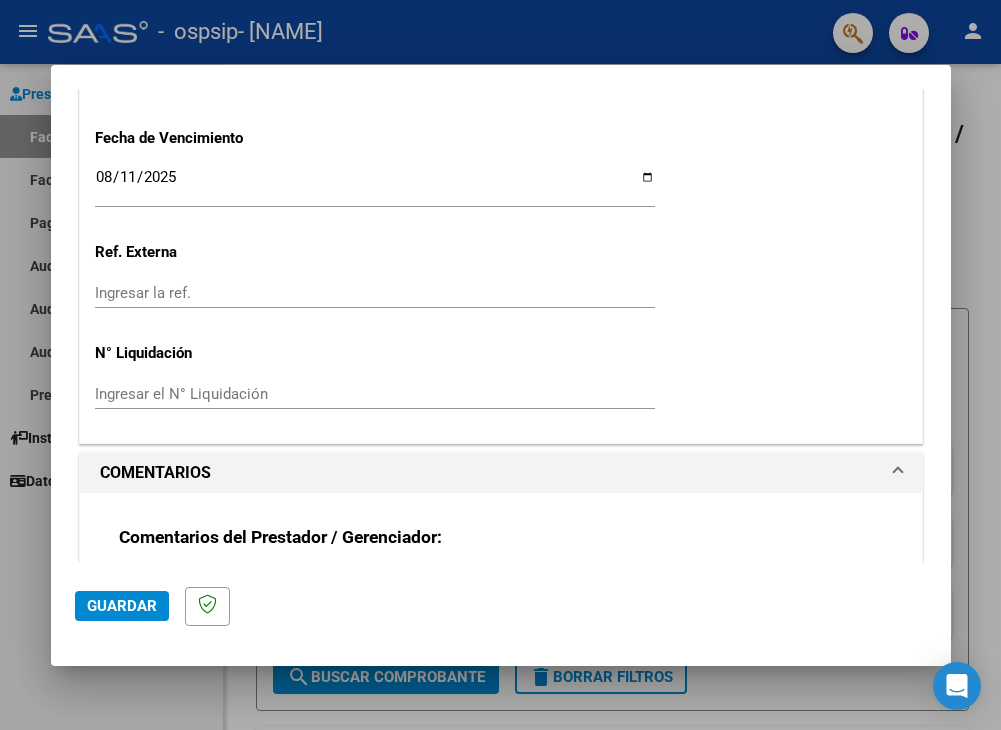 click on "Guardar" 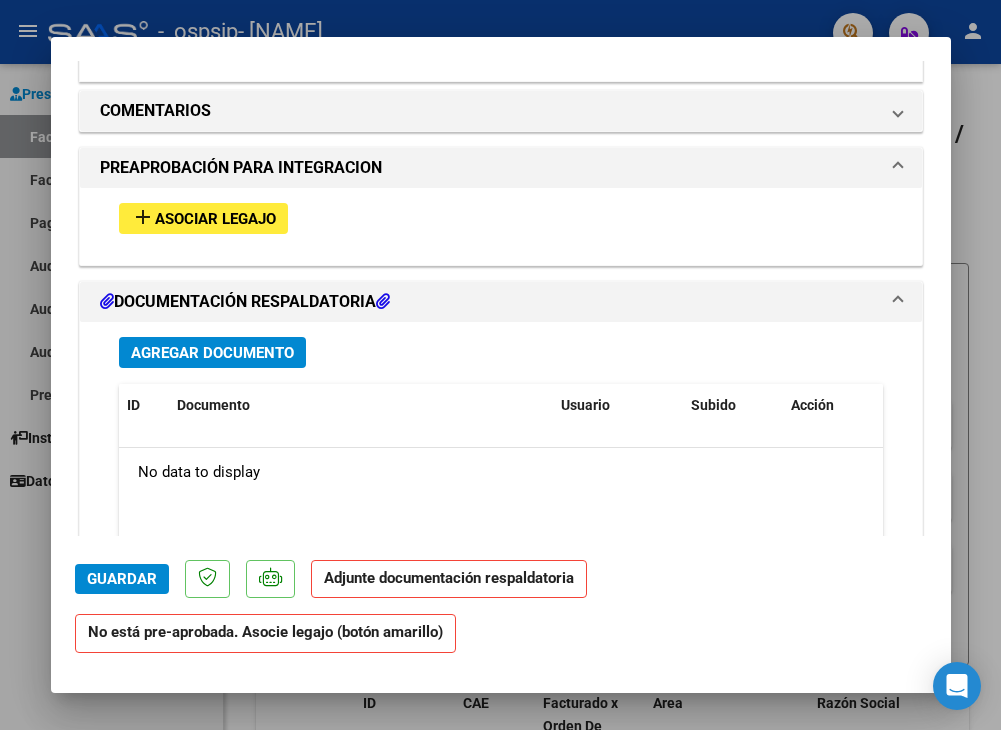 scroll, scrollTop: 1679, scrollLeft: 0, axis: vertical 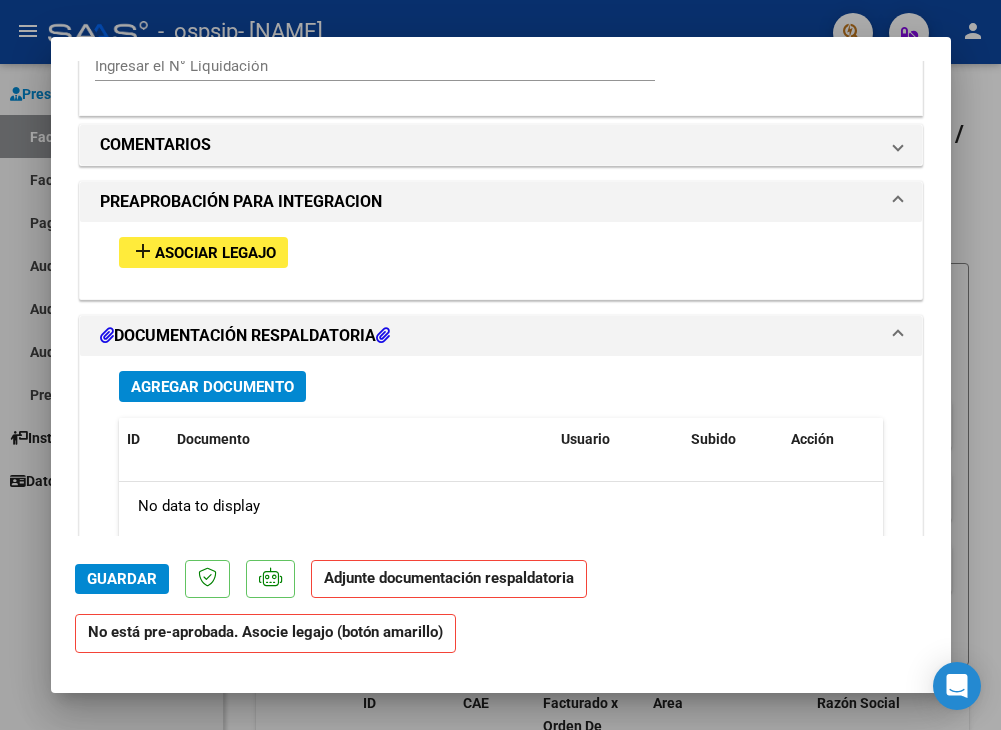 click on "Asociar Legajo" at bounding box center [215, 253] 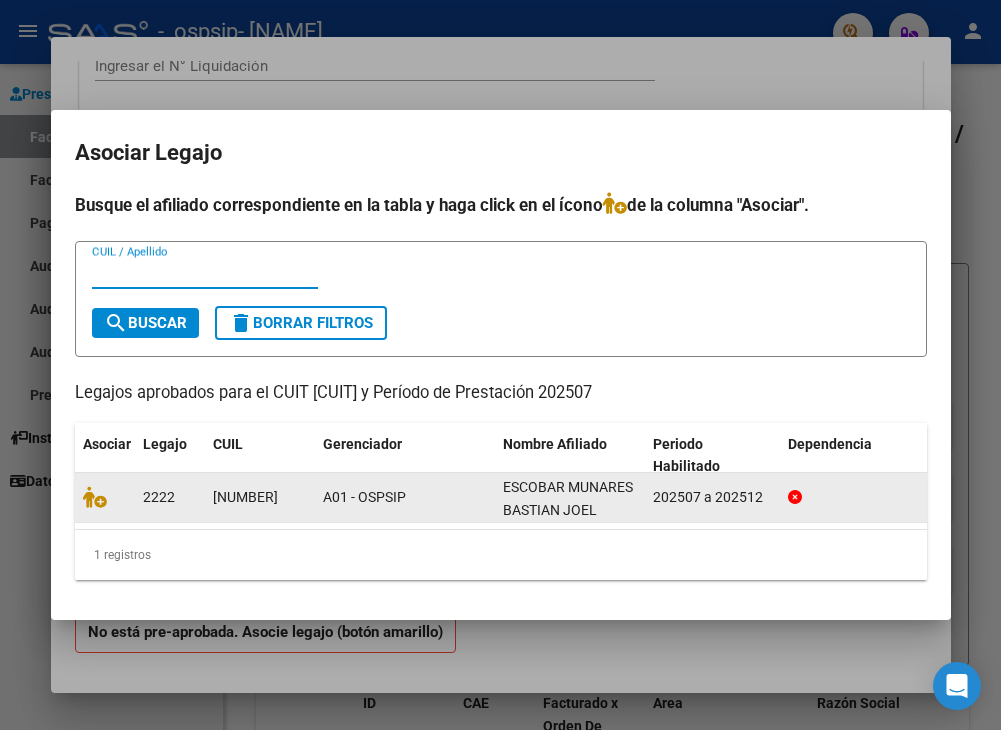 click on "[NUMBER]" 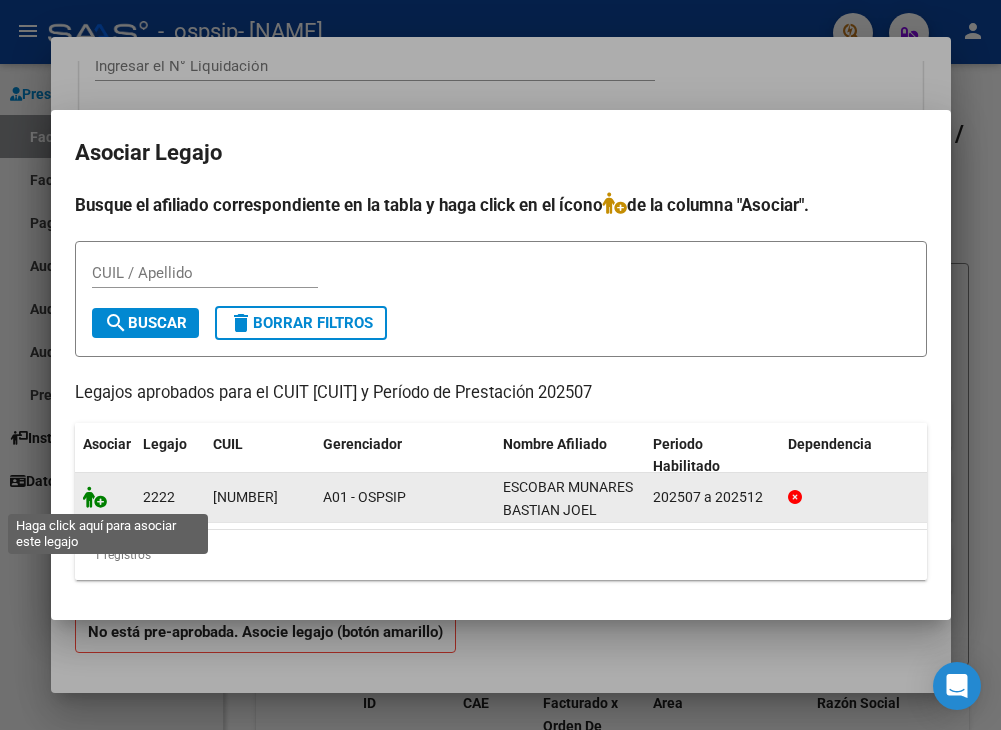 click 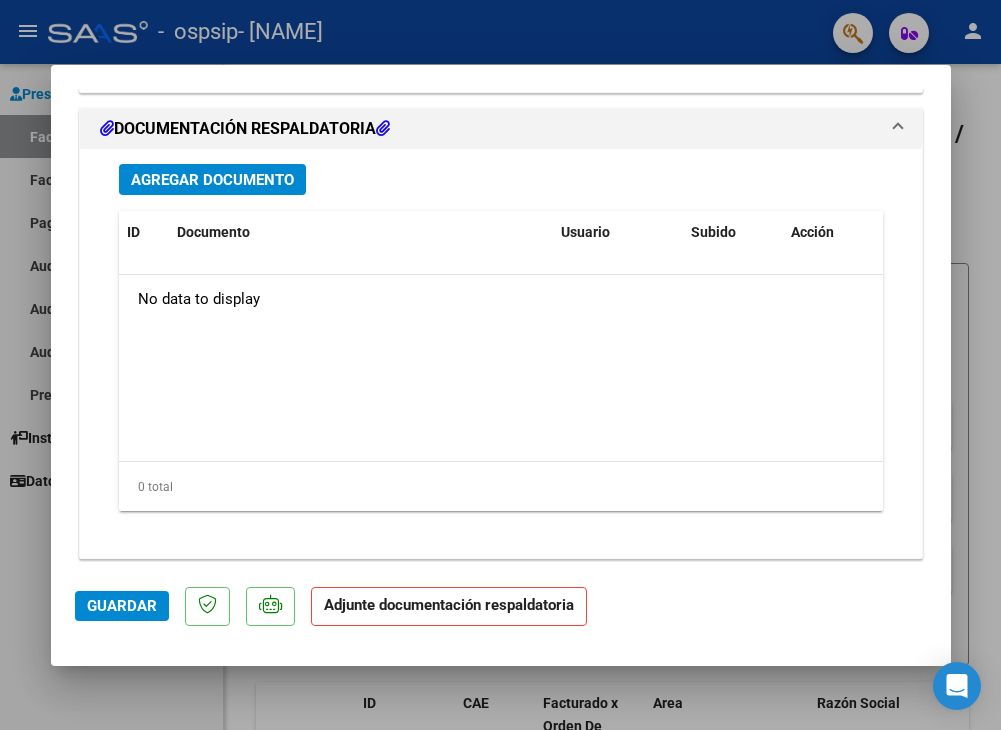 scroll, scrollTop: 2232, scrollLeft: 0, axis: vertical 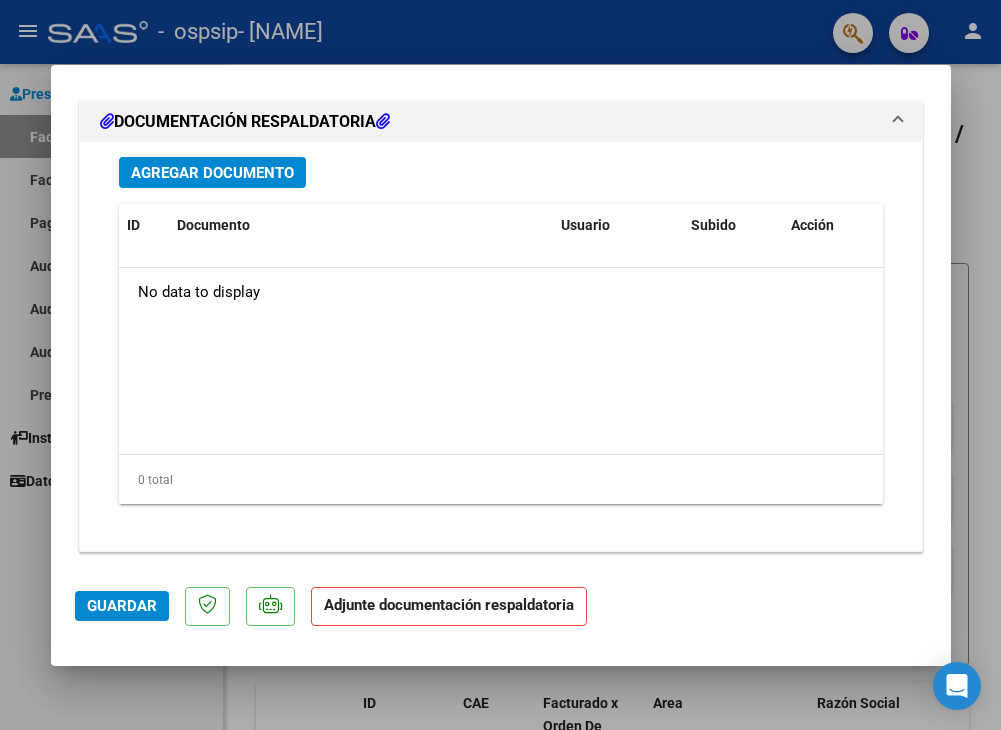 click on "Agregar Documento" at bounding box center (212, 173) 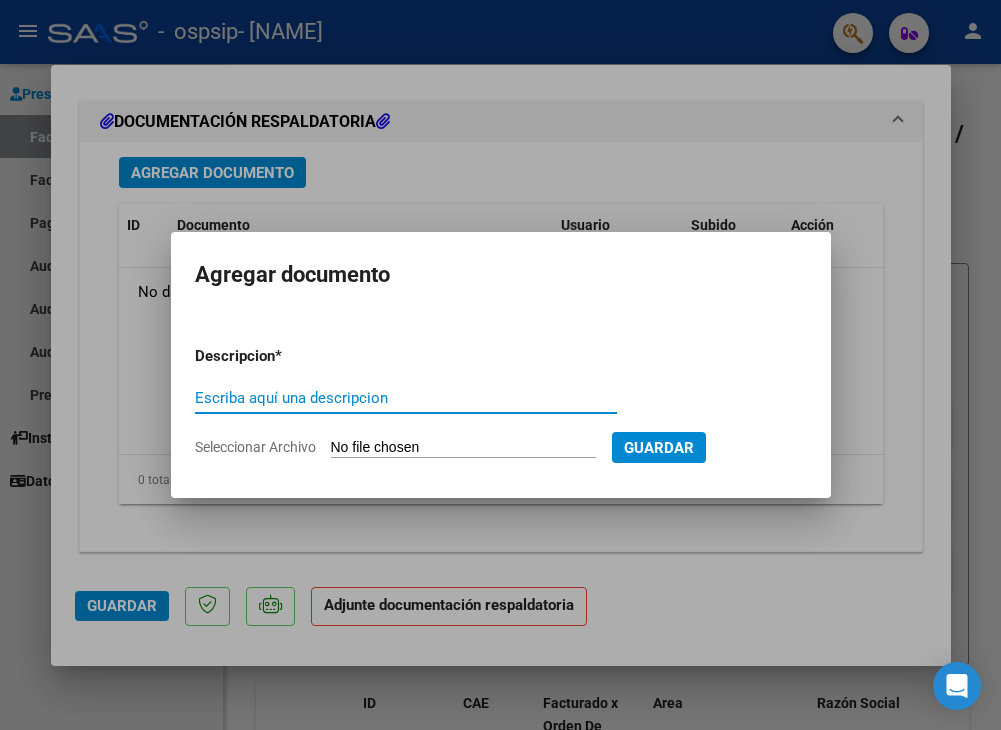 click on "Seleccionar Archivo" at bounding box center (463, 448) 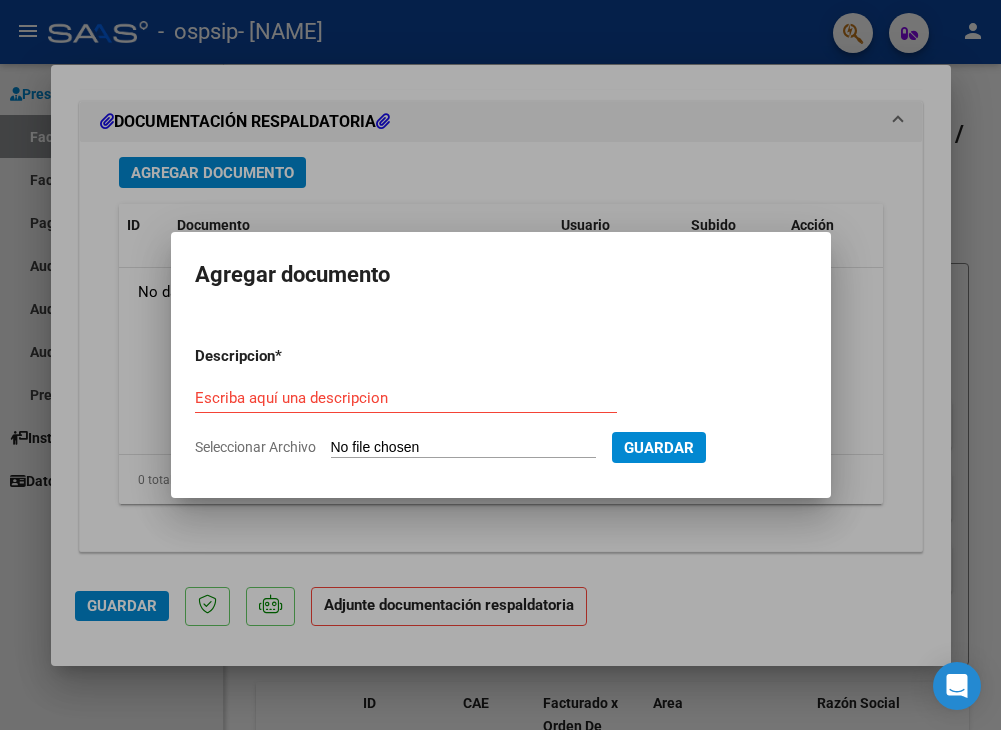 click on "Escriba aquí una descripcion" at bounding box center [406, 398] 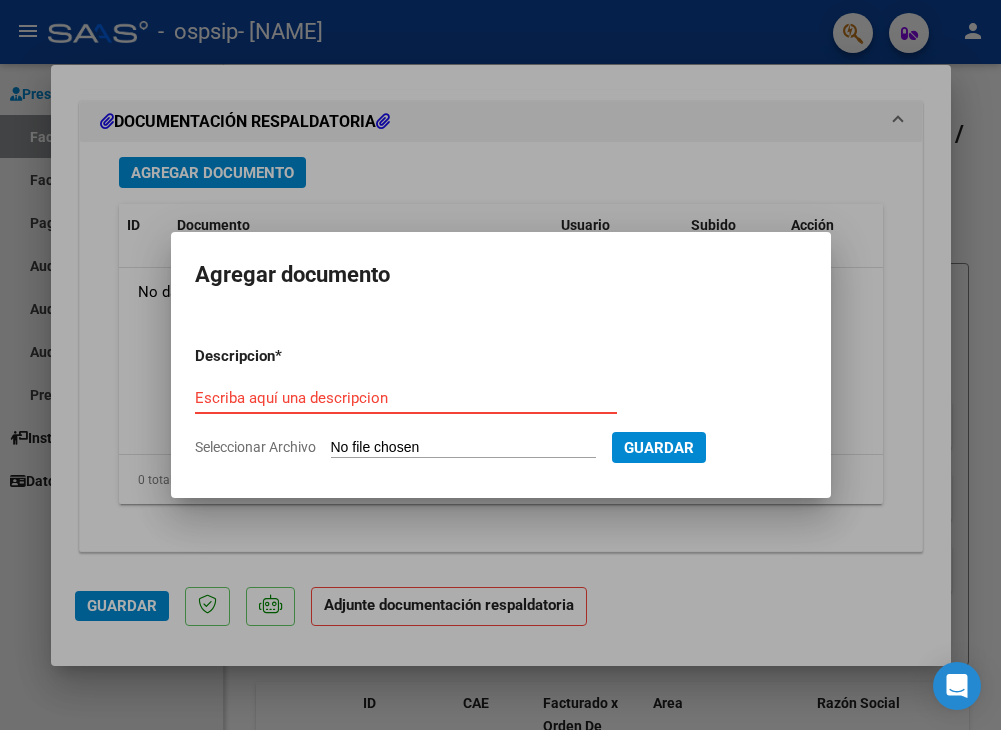 click on "Guardar" at bounding box center [659, 448] 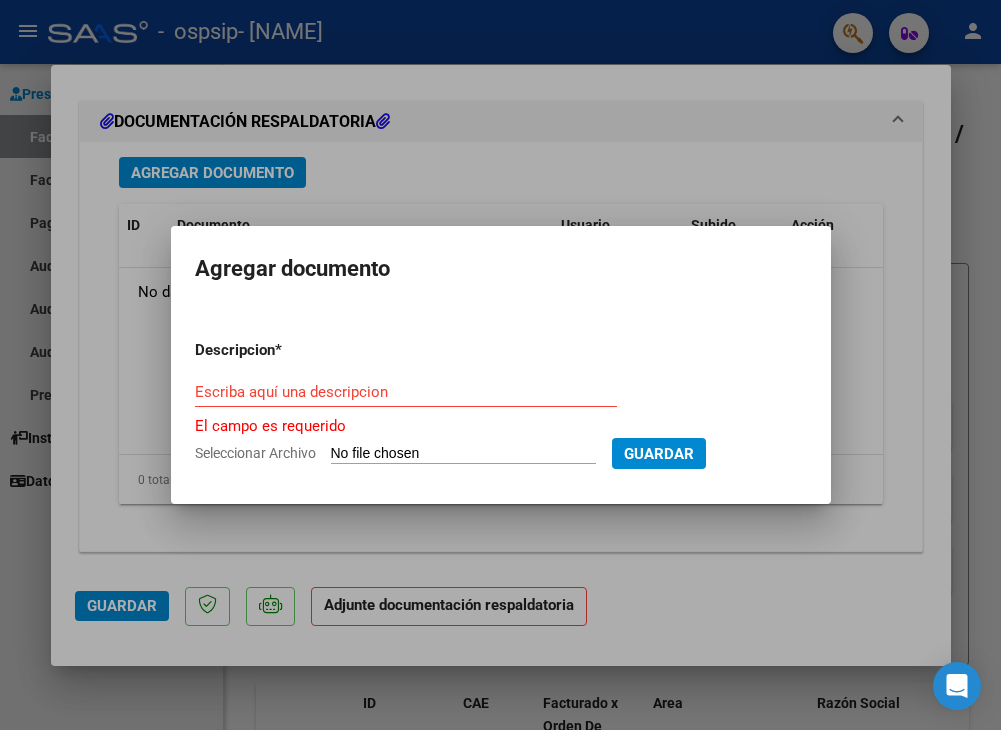 click at bounding box center [500, 365] 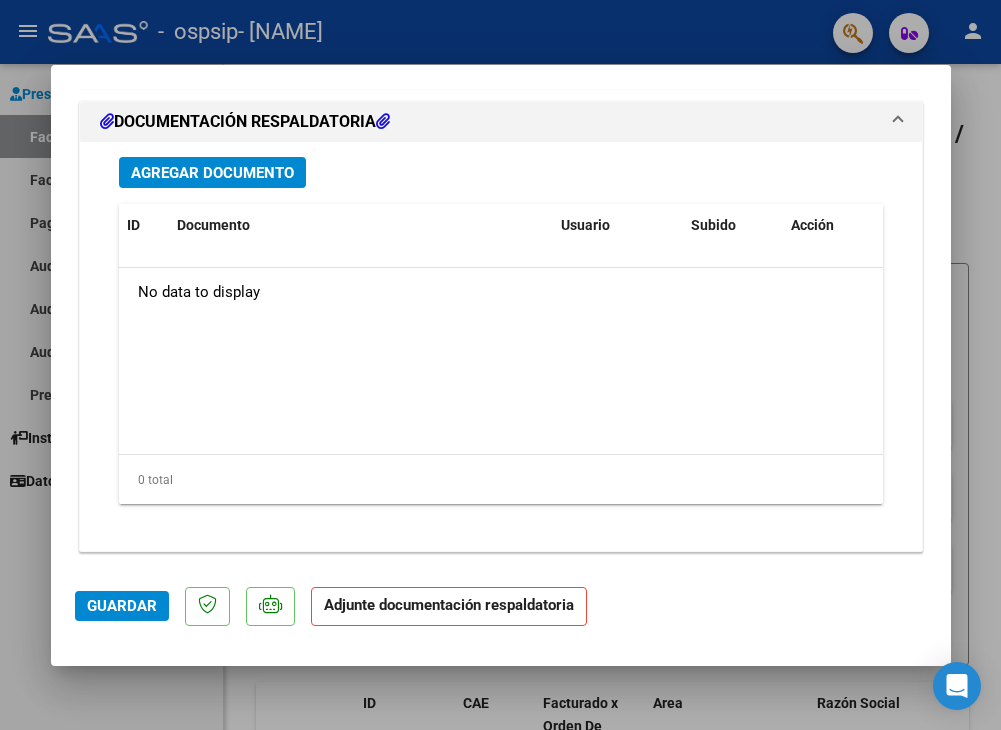 click on "Guardar" 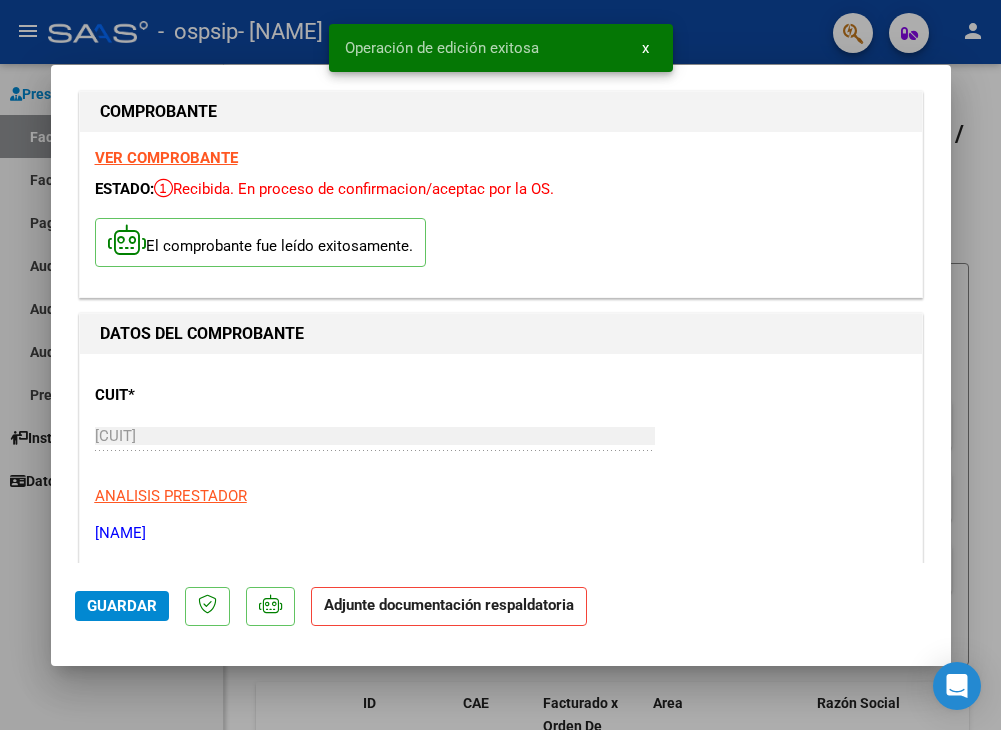 scroll, scrollTop: 0, scrollLeft: 0, axis: both 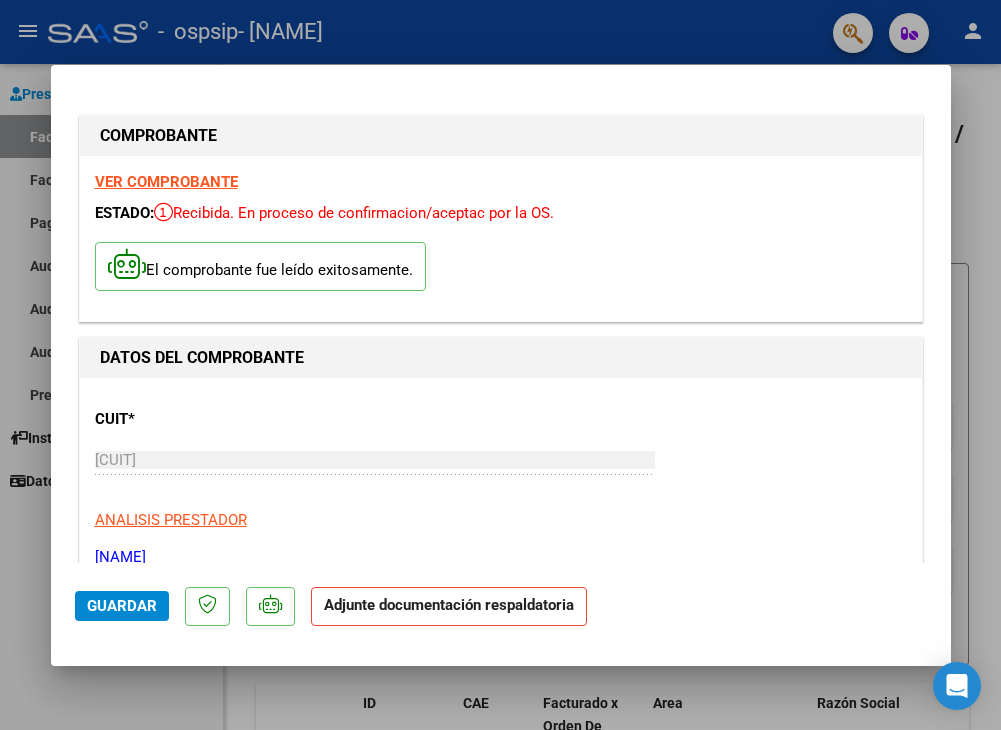 click on "Adjunte documentación respaldatoria" 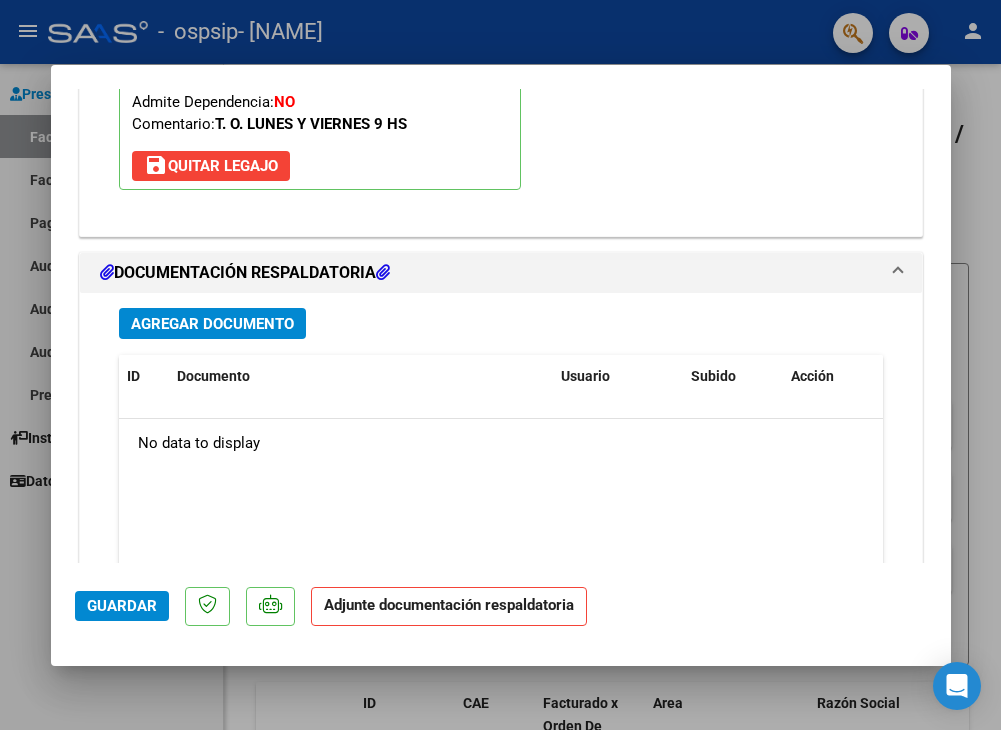 scroll, scrollTop: 2137, scrollLeft: 0, axis: vertical 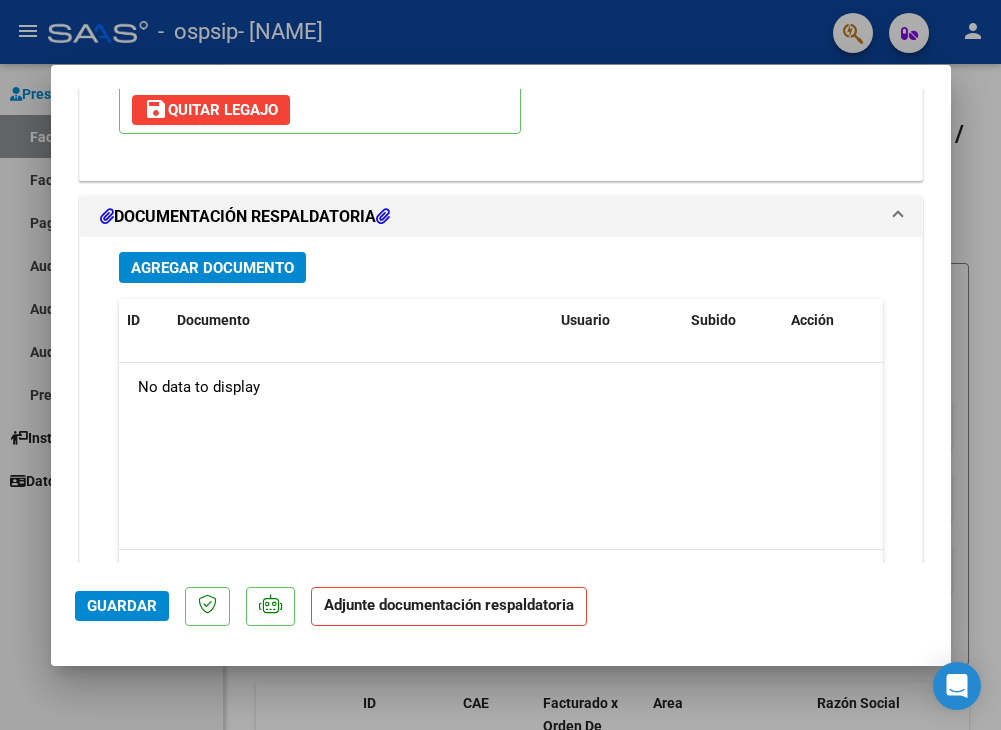 click on "Guardar" 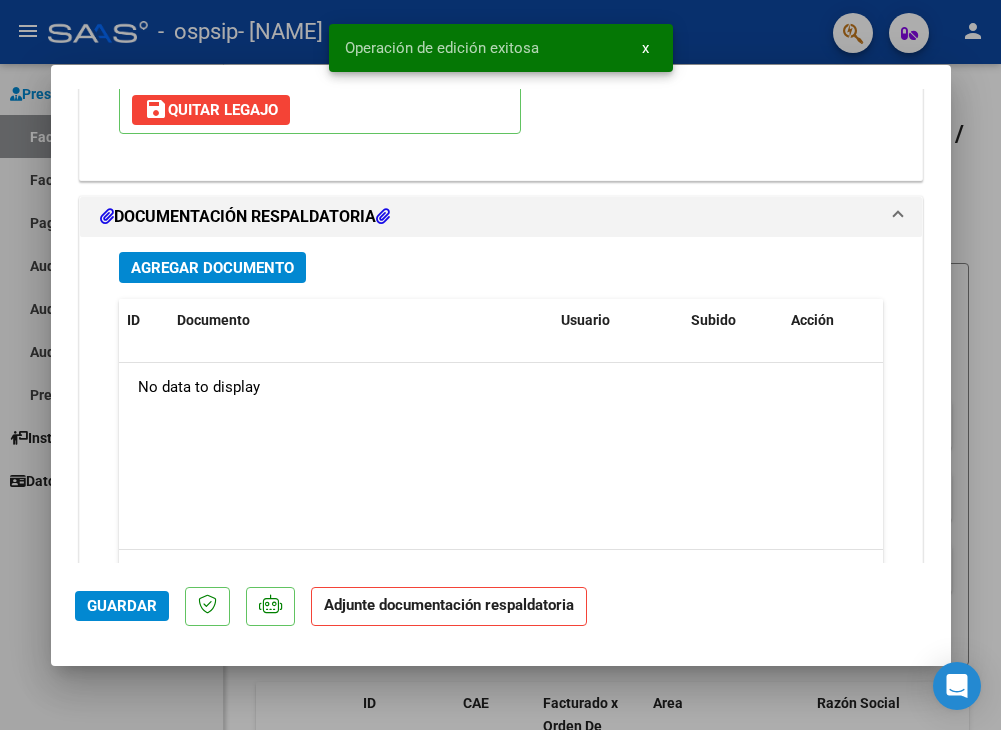 click at bounding box center [500, 365] 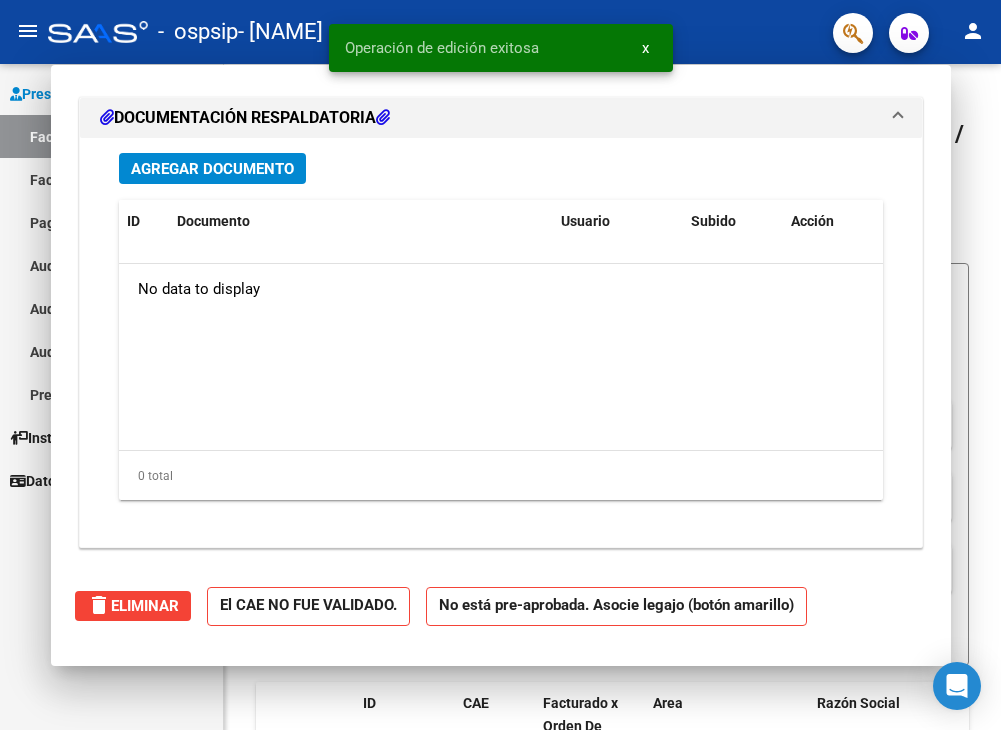 scroll, scrollTop: 0, scrollLeft: 0, axis: both 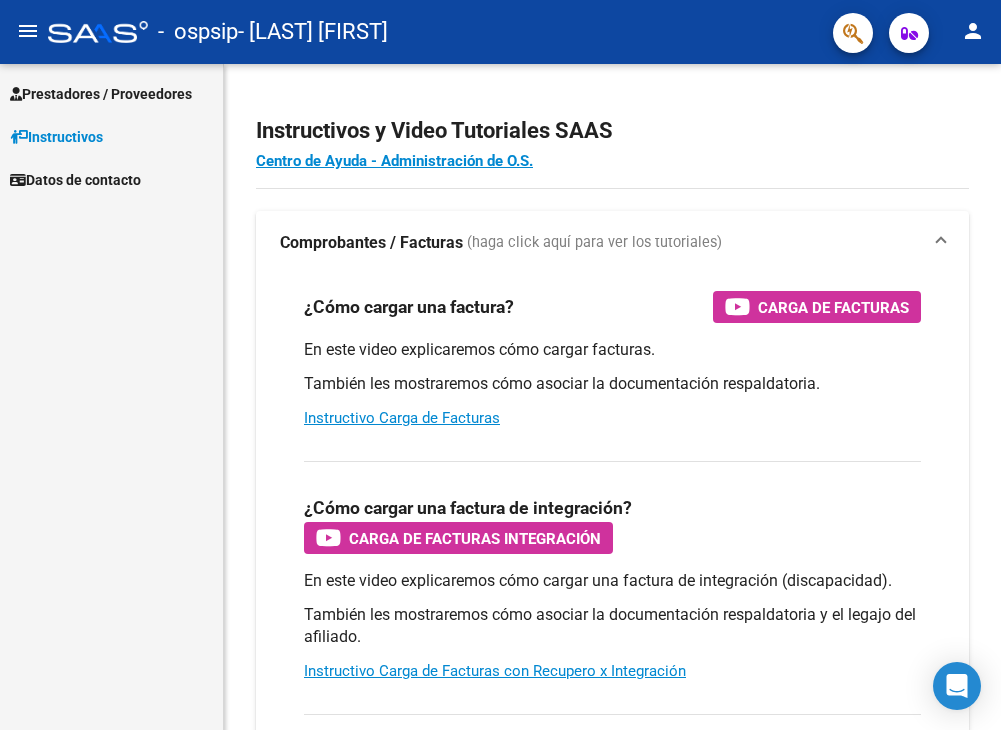 click on "Prestadores / Proveedores" at bounding box center [101, 94] 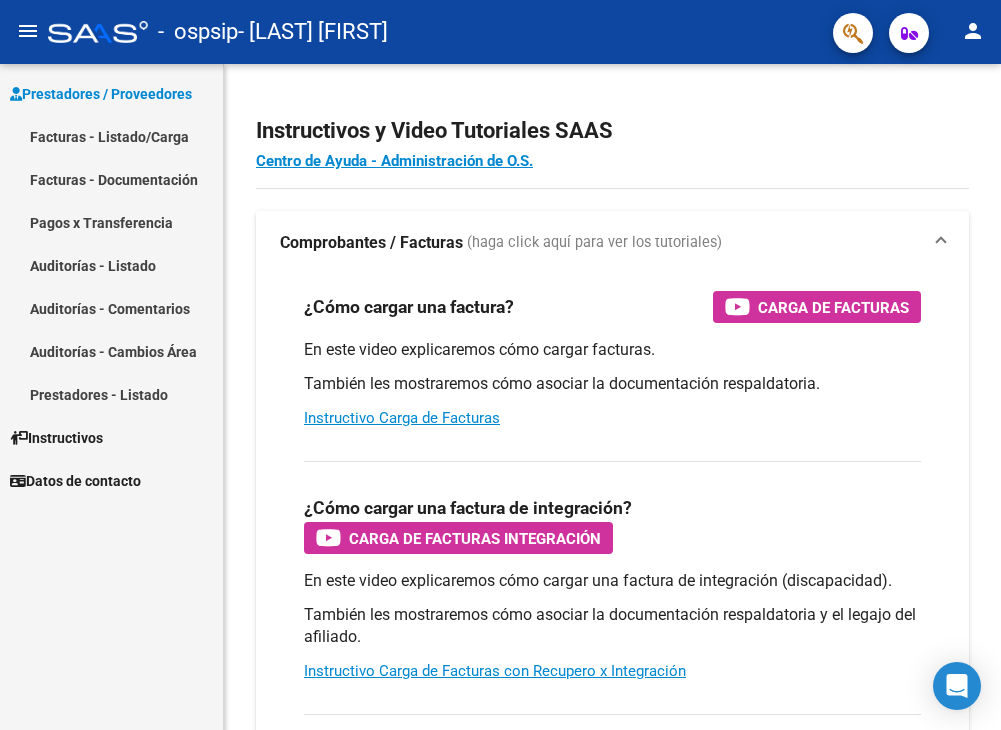 click on "Facturas - Listado/Carga" at bounding box center [111, 136] 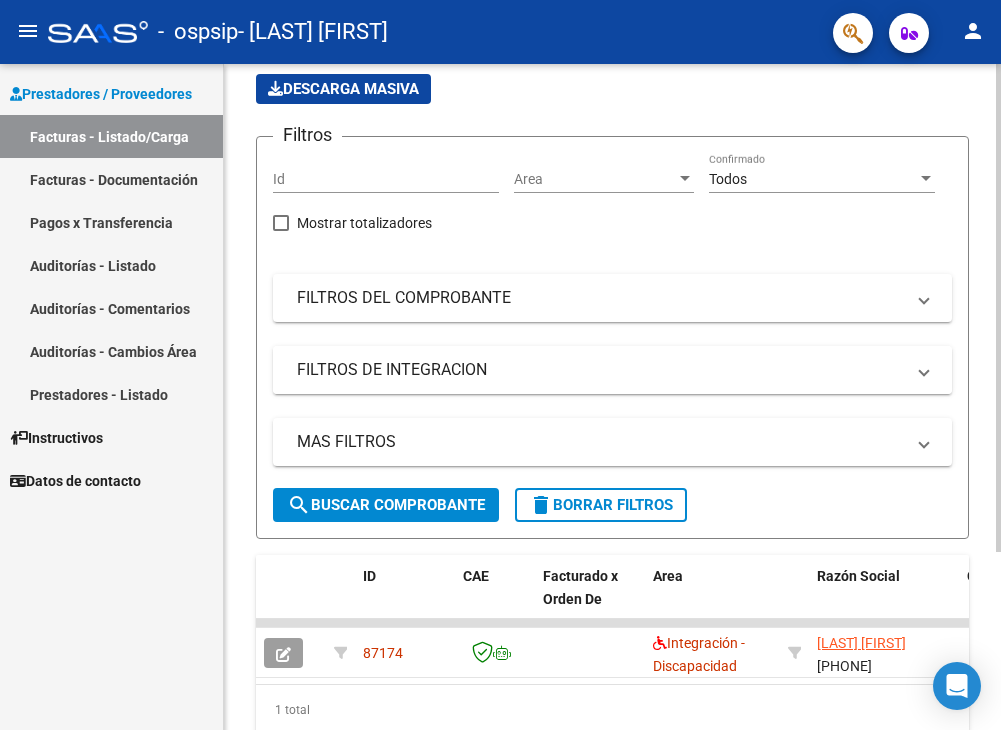 scroll, scrollTop: 242, scrollLeft: 0, axis: vertical 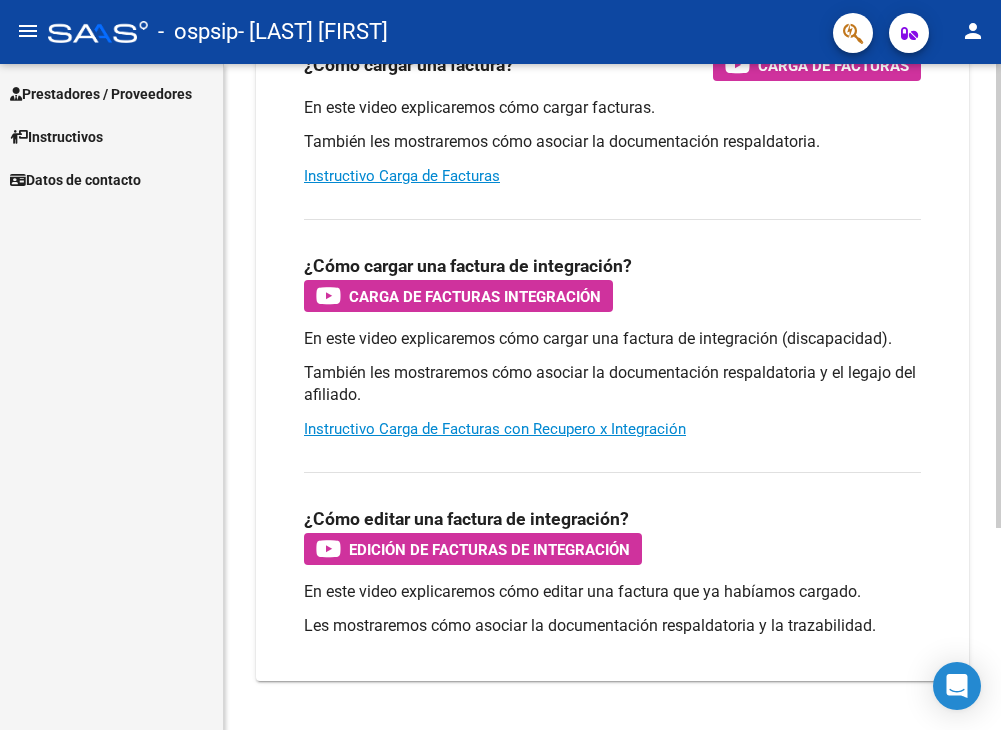 click on "Prestadores / Proveedores" at bounding box center [101, 94] 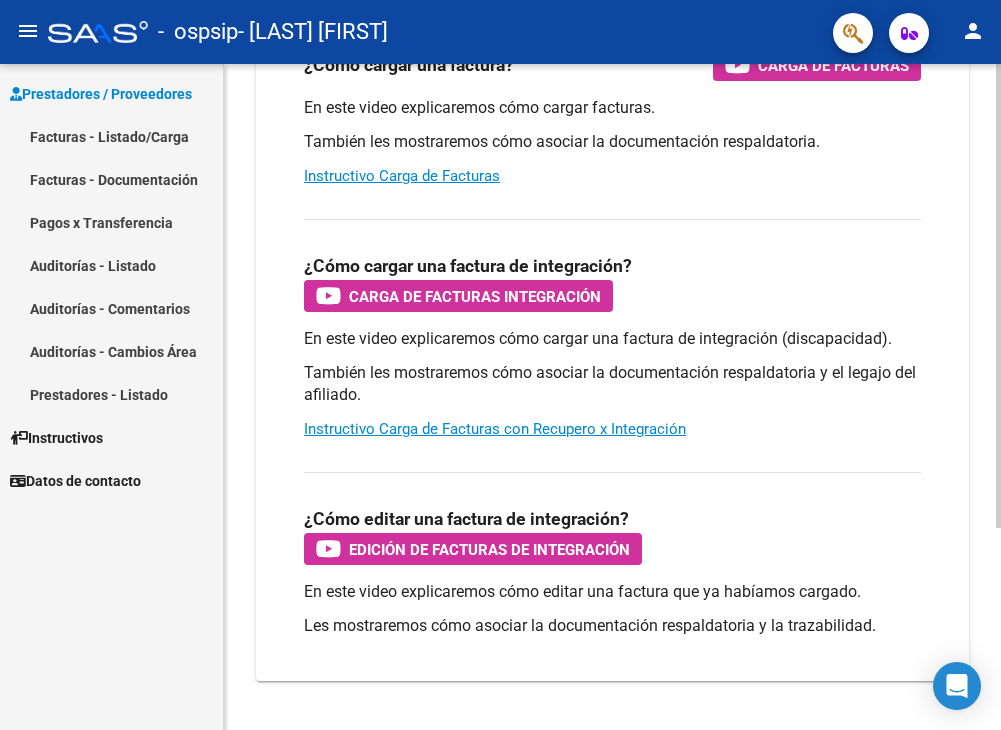 click on "Facturas - Documentación" at bounding box center (111, 179) 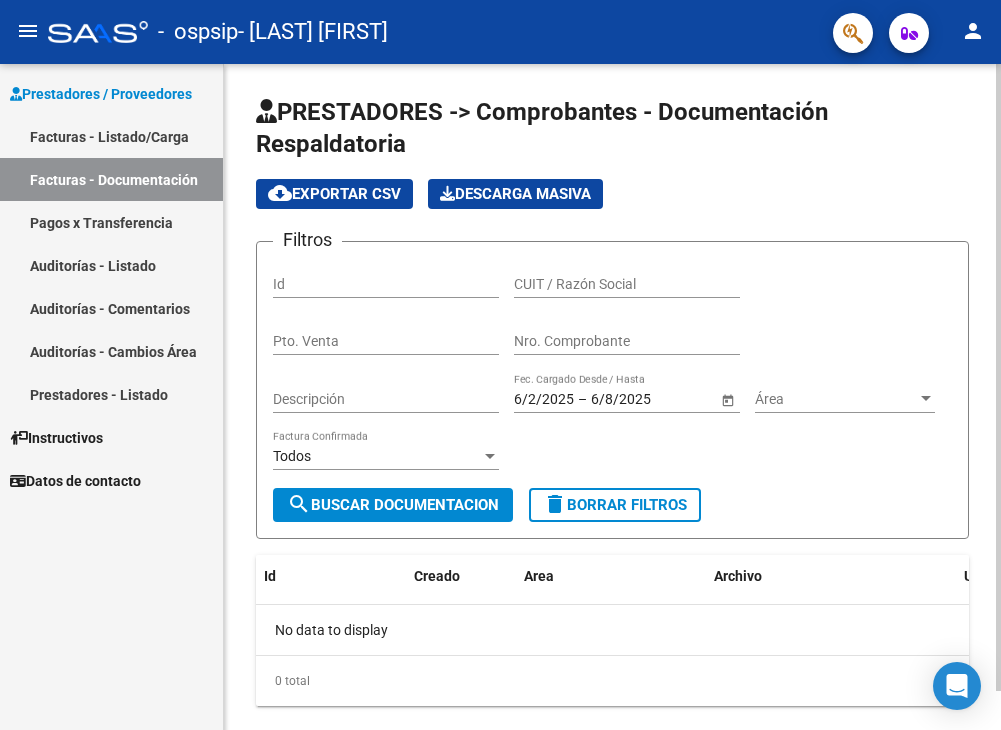 scroll, scrollTop: 41, scrollLeft: 0, axis: vertical 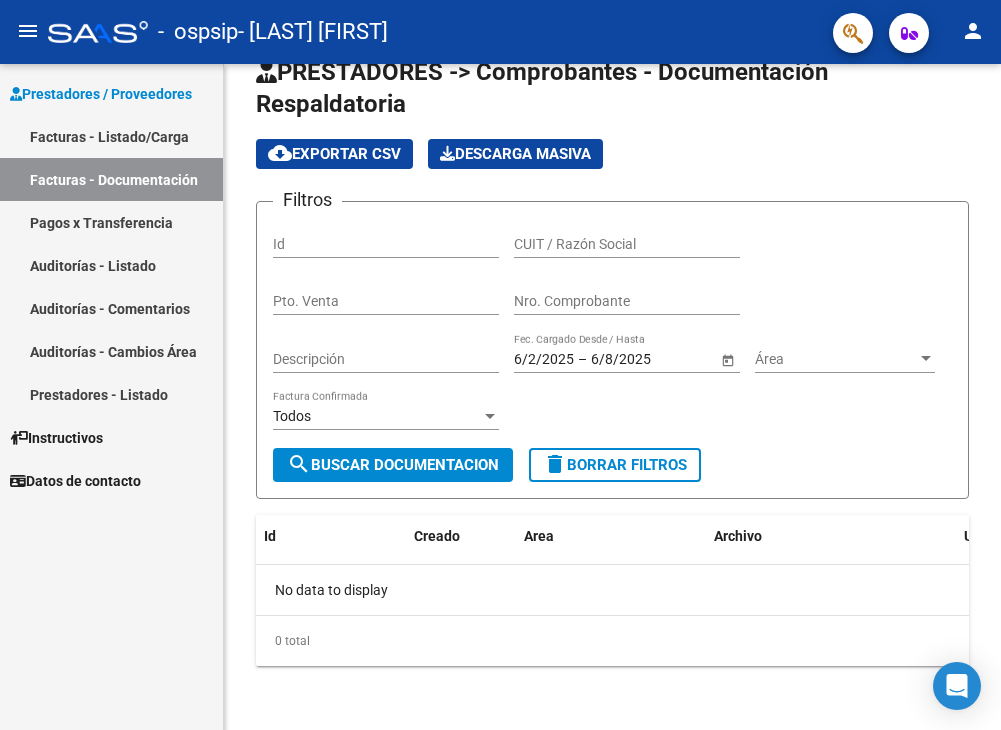 click on "Facturas - Listado/Carga" at bounding box center (111, 136) 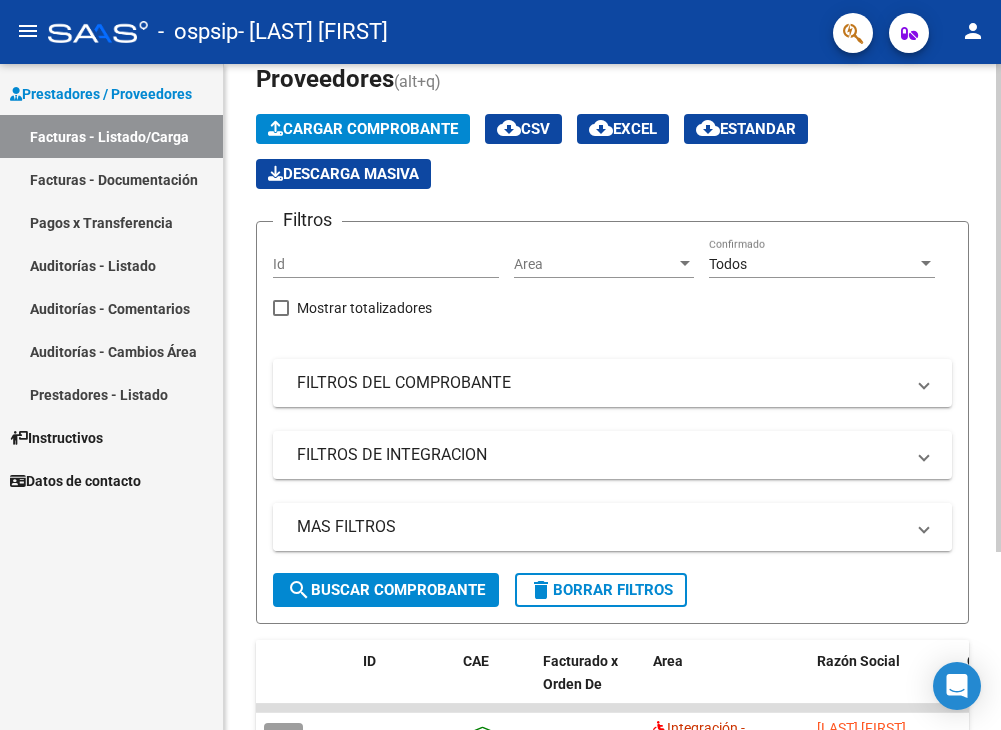 scroll, scrollTop: 242, scrollLeft: 0, axis: vertical 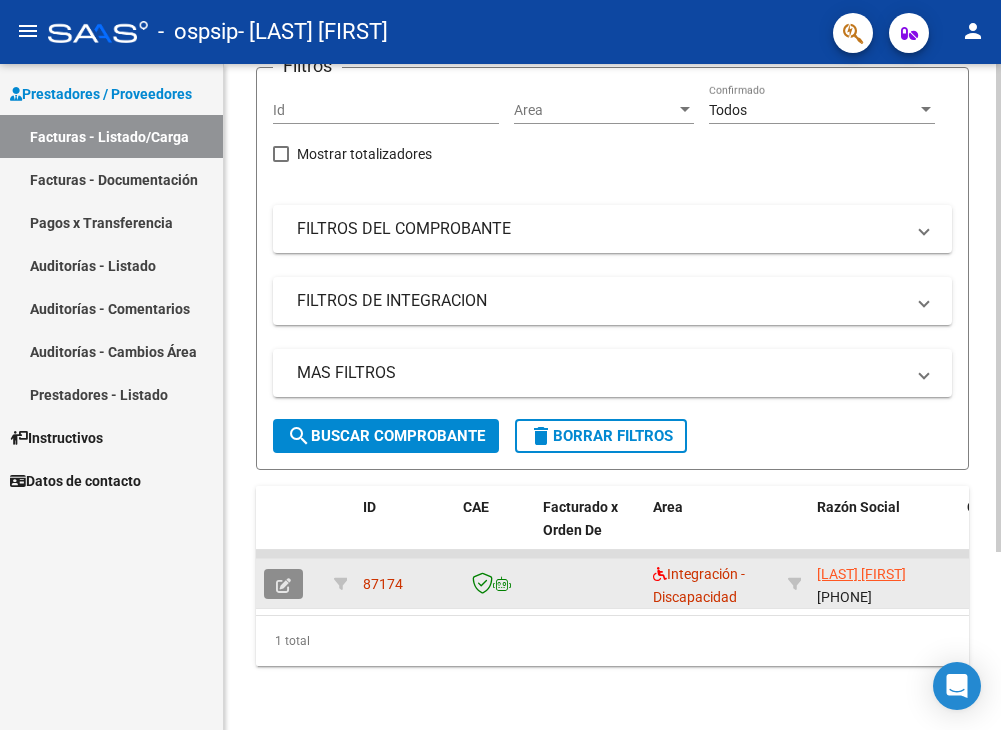 click 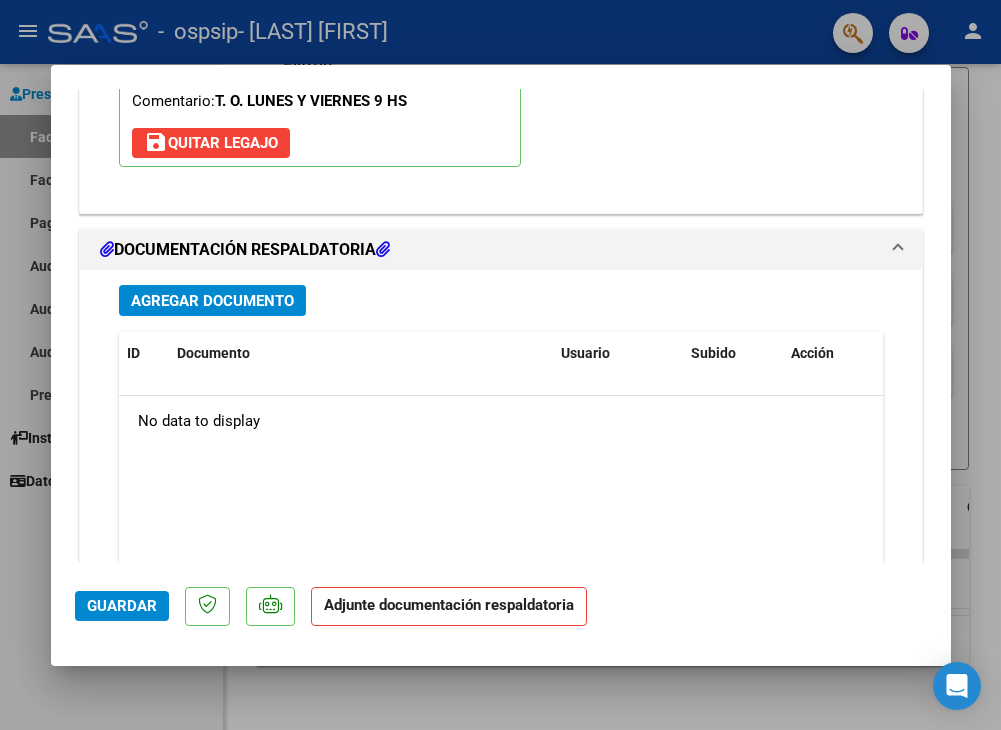 scroll, scrollTop: 2130, scrollLeft: 0, axis: vertical 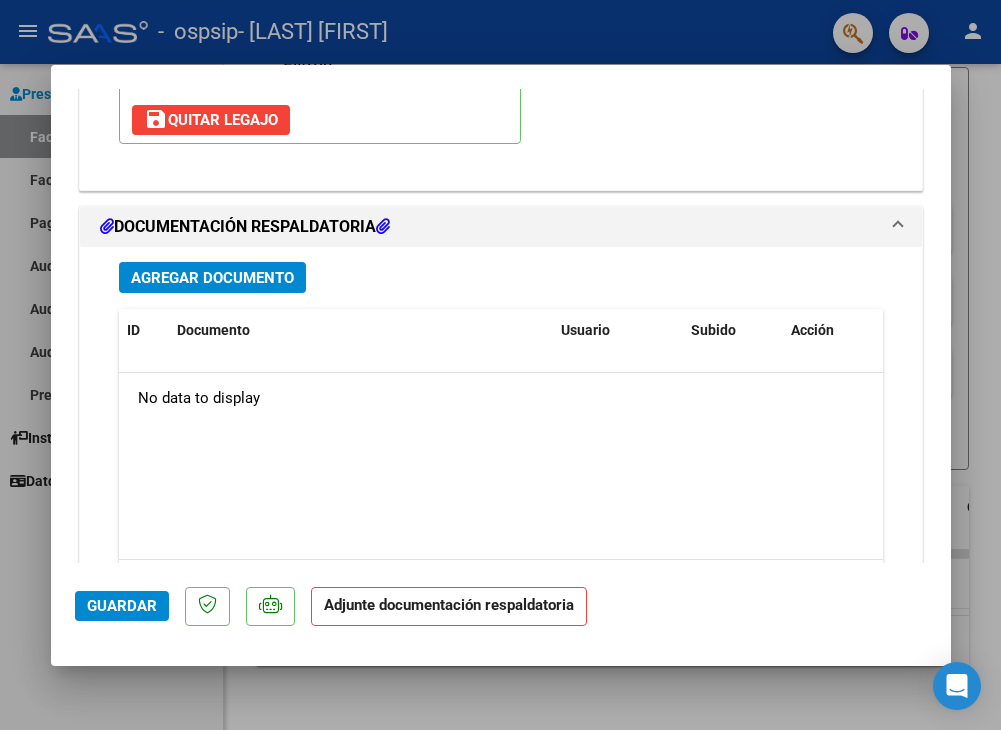 click on "Agregar Documento" at bounding box center [212, 278] 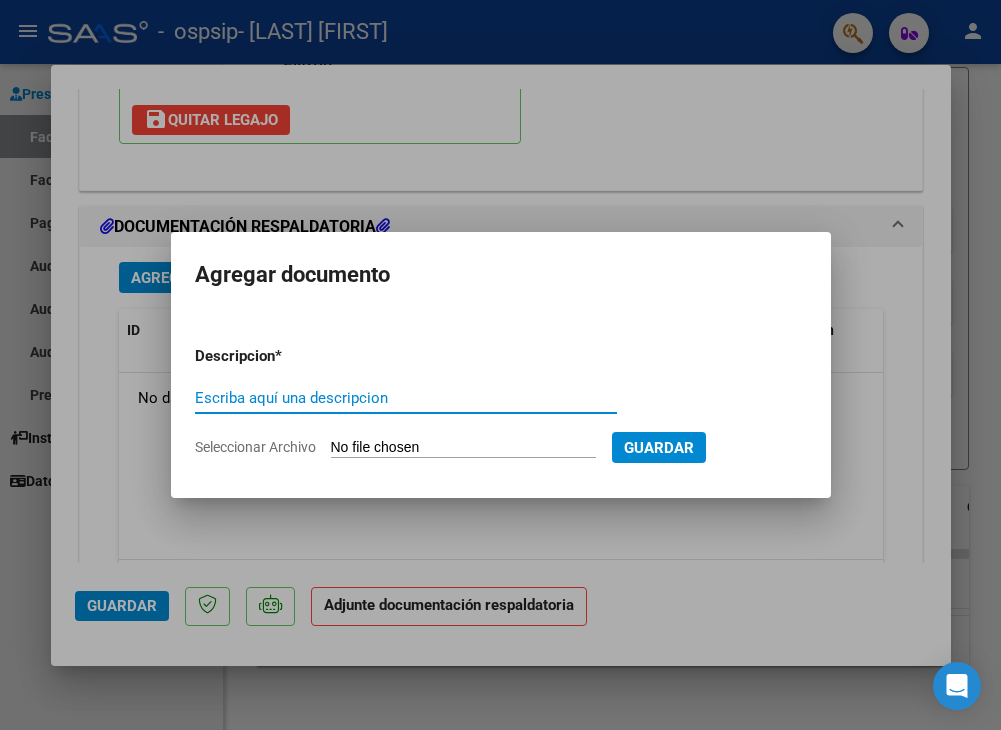 click on "Escriba aquí una descripcion" at bounding box center (406, 398) 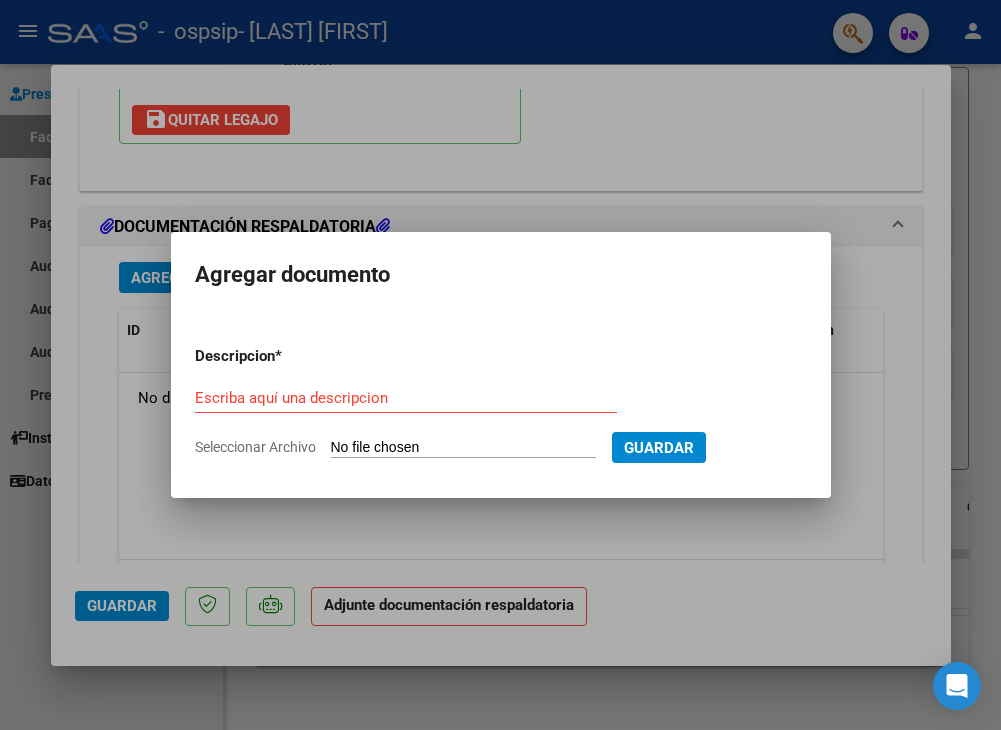 click on "Seleccionar Archivo" at bounding box center (463, 448) 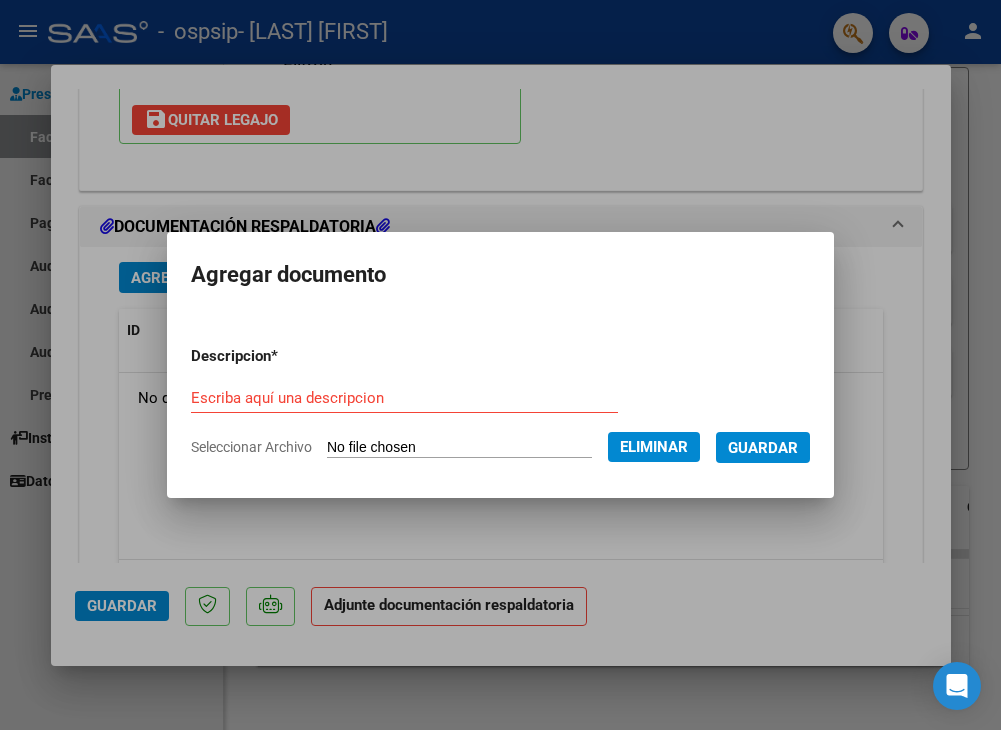 click on "Escriba aquí una descripcion" at bounding box center (404, 398) 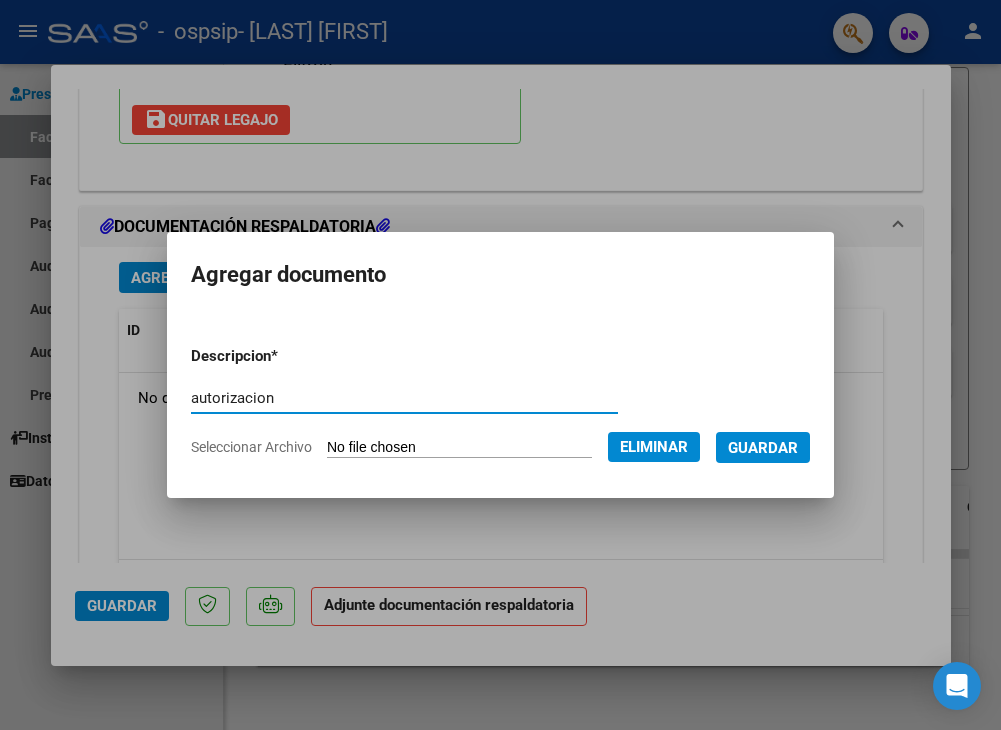 type on "autorizacion" 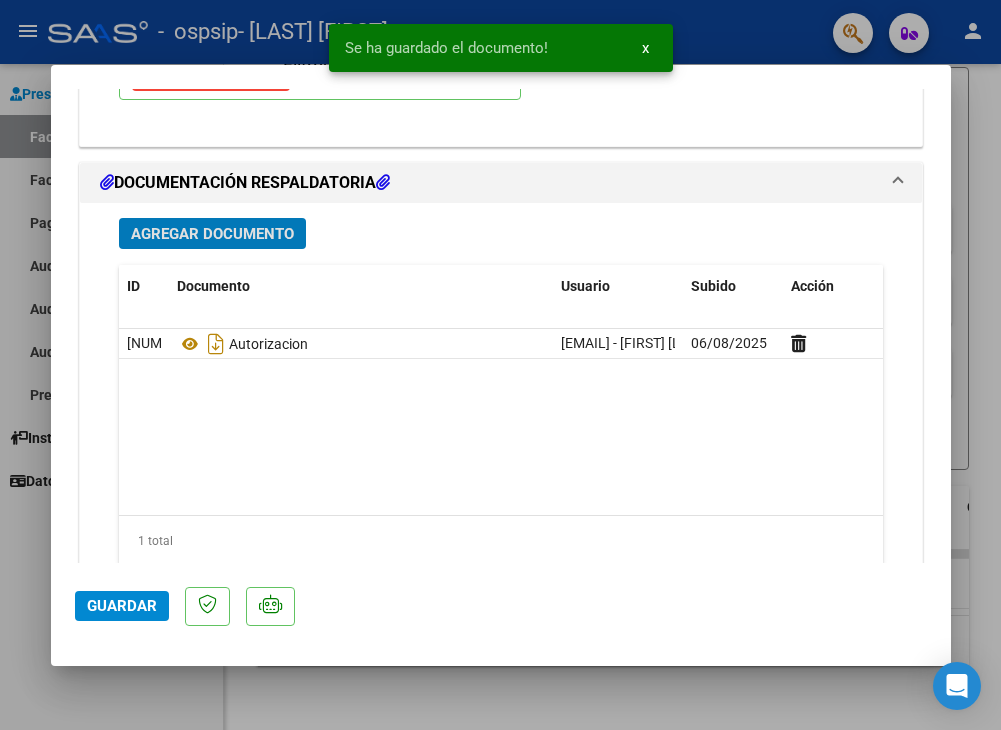 scroll, scrollTop: 2236, scrollLeft: 0, axis: vertical 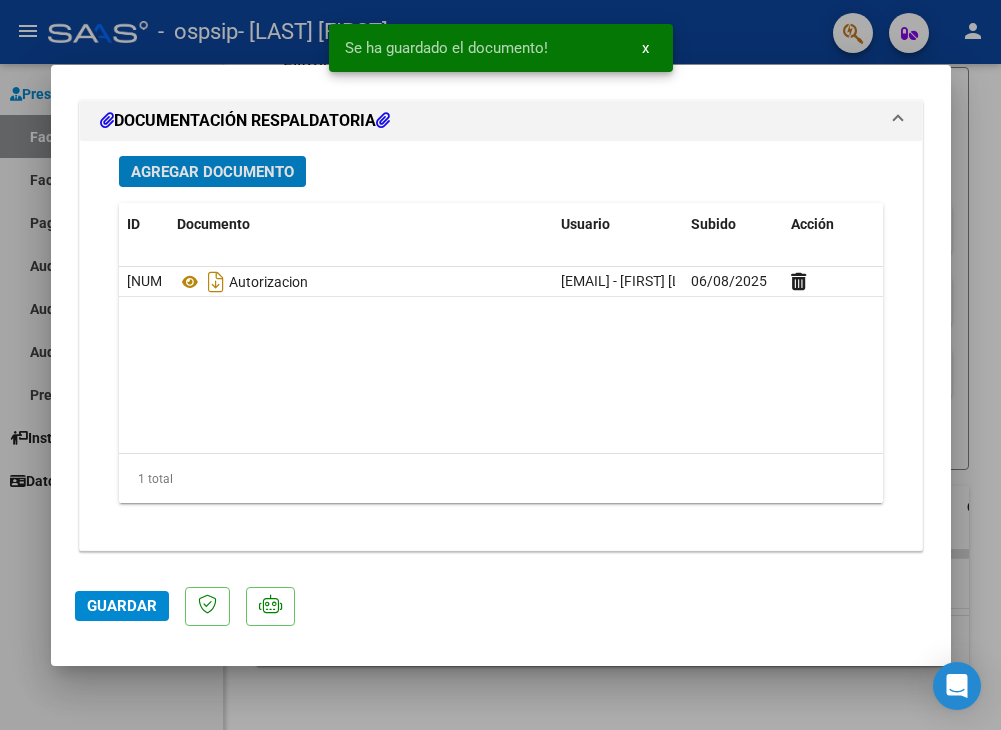 click on "Guardar" 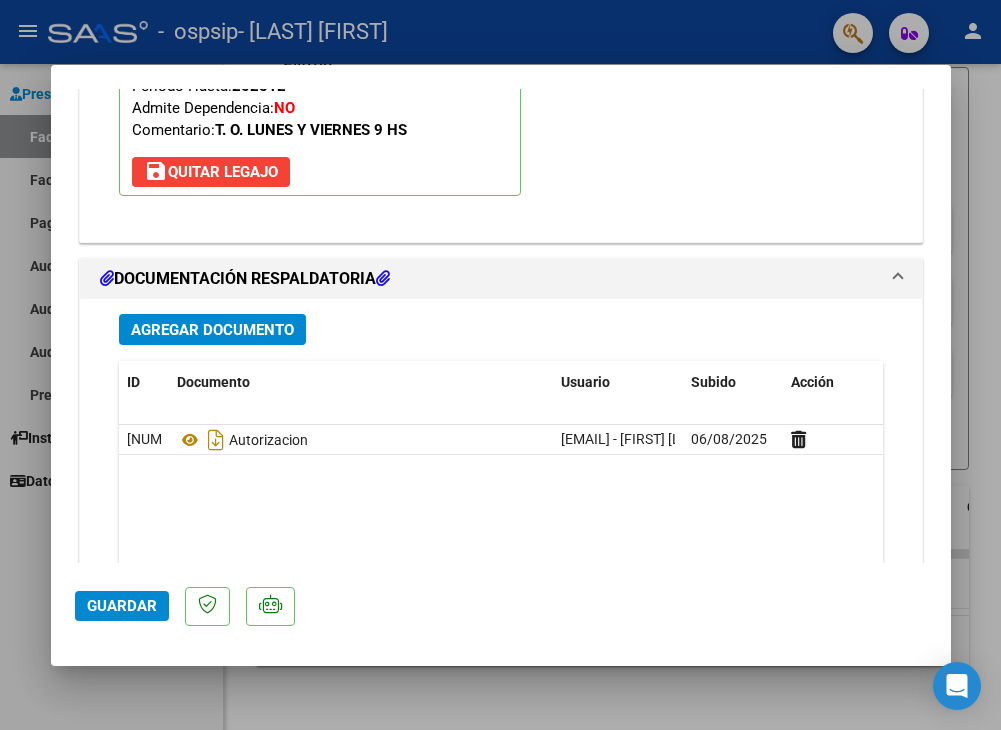 scroll, scrollTop: 2236, scrollLeft: 0, axis: vertical 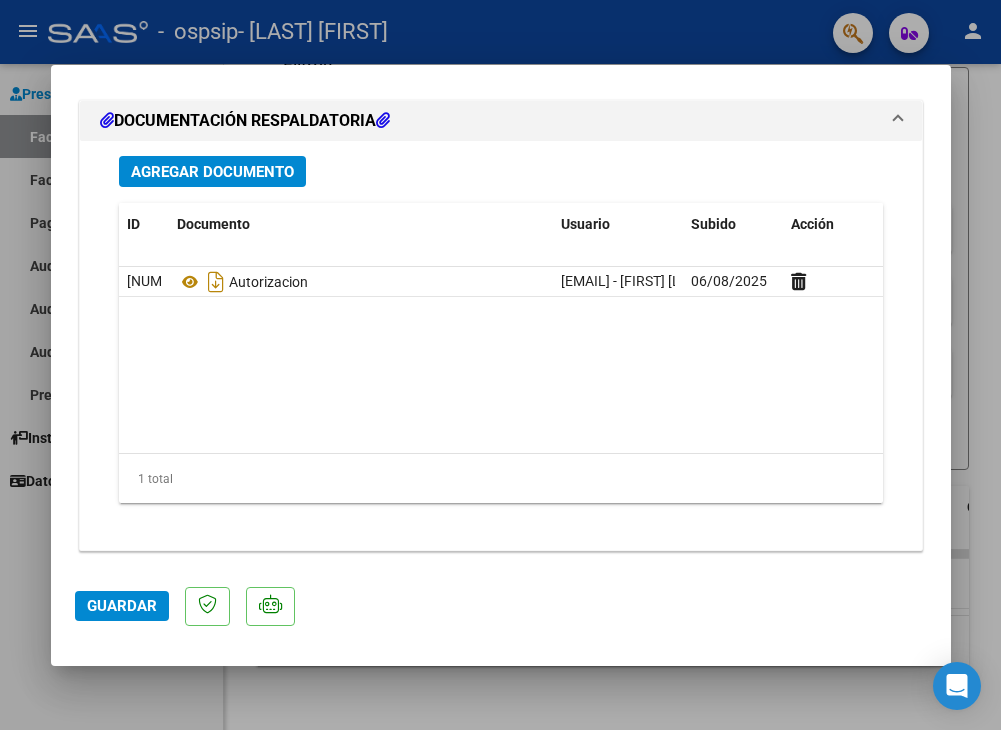 click at bounding box center [500, 365] 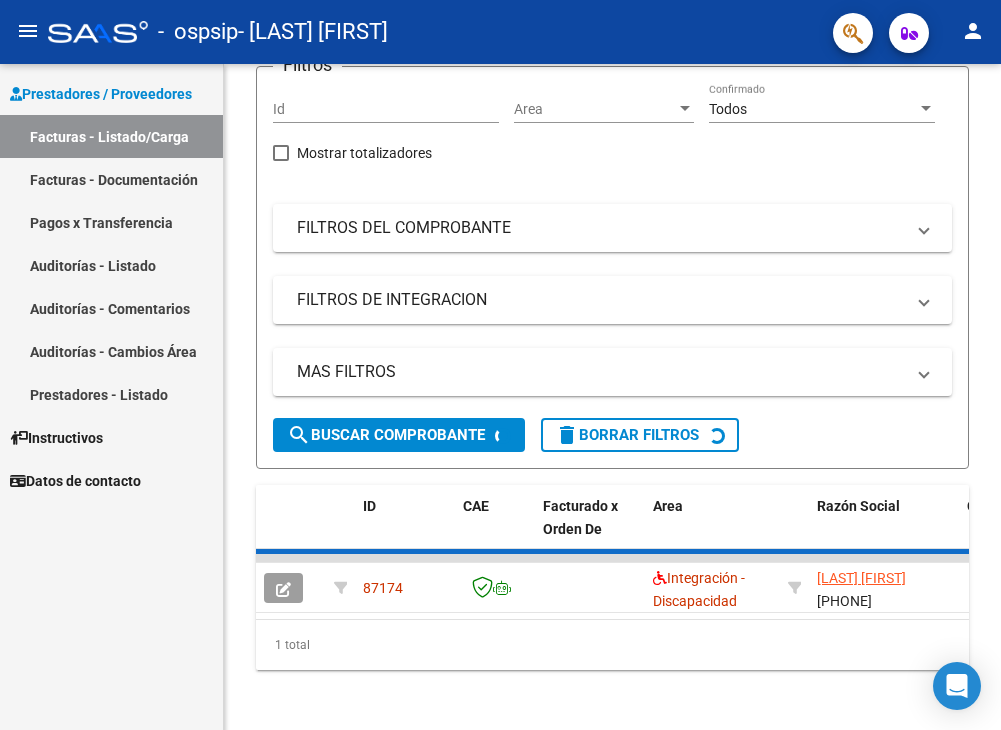 scroll, scrollTop: 242, scrollLeft: 0, axis: vertical 